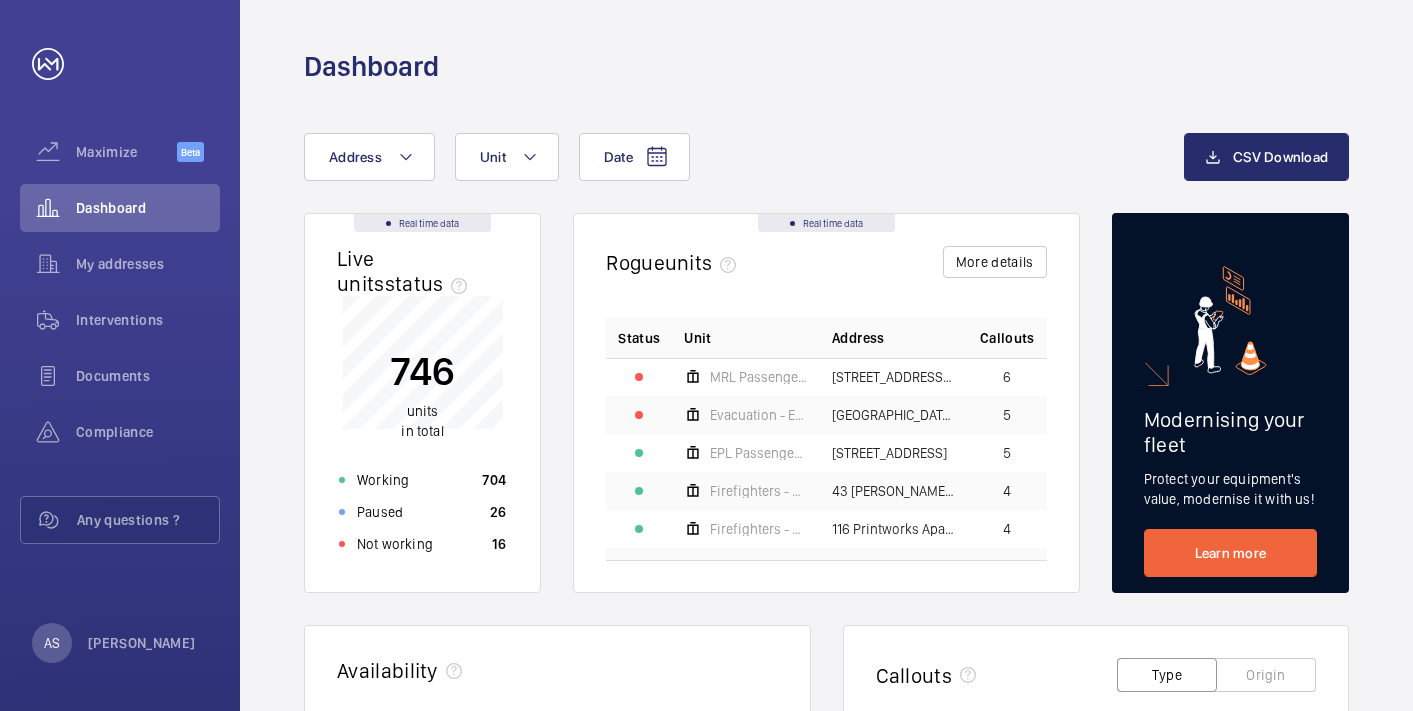 scroll, scrollTop: 0, scrollLeft: 0, axis: both 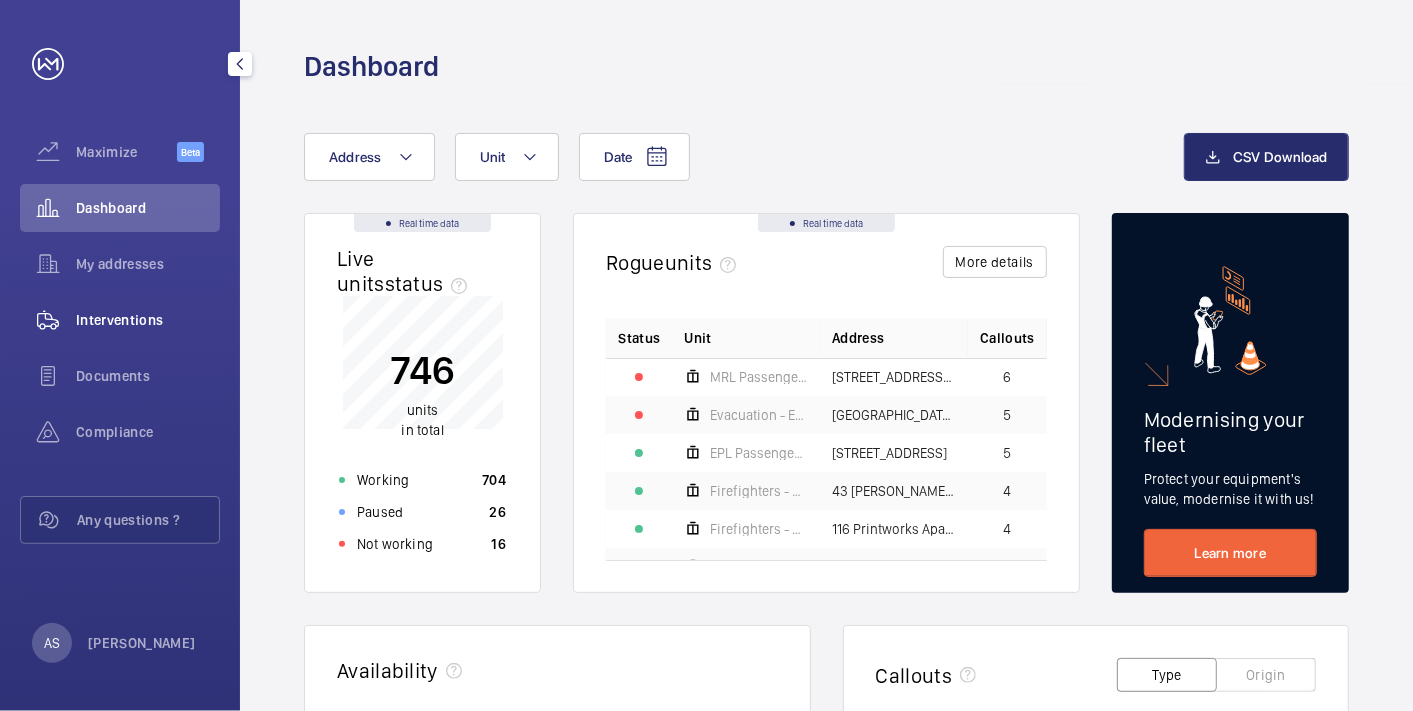 drag, startPoint x: 146, startPoint y: 315, endPoint x: 144, endPoint y: 331, distance: 16.124516 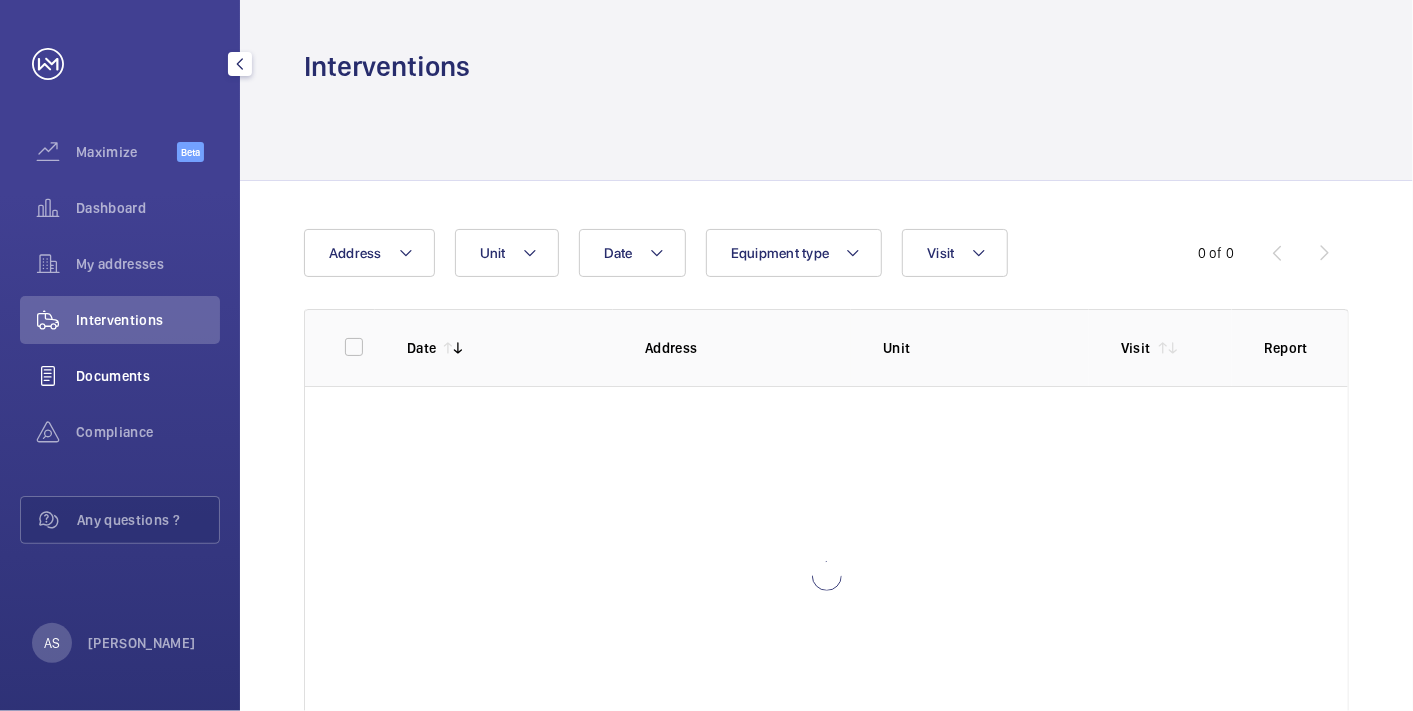 click on "Documents" 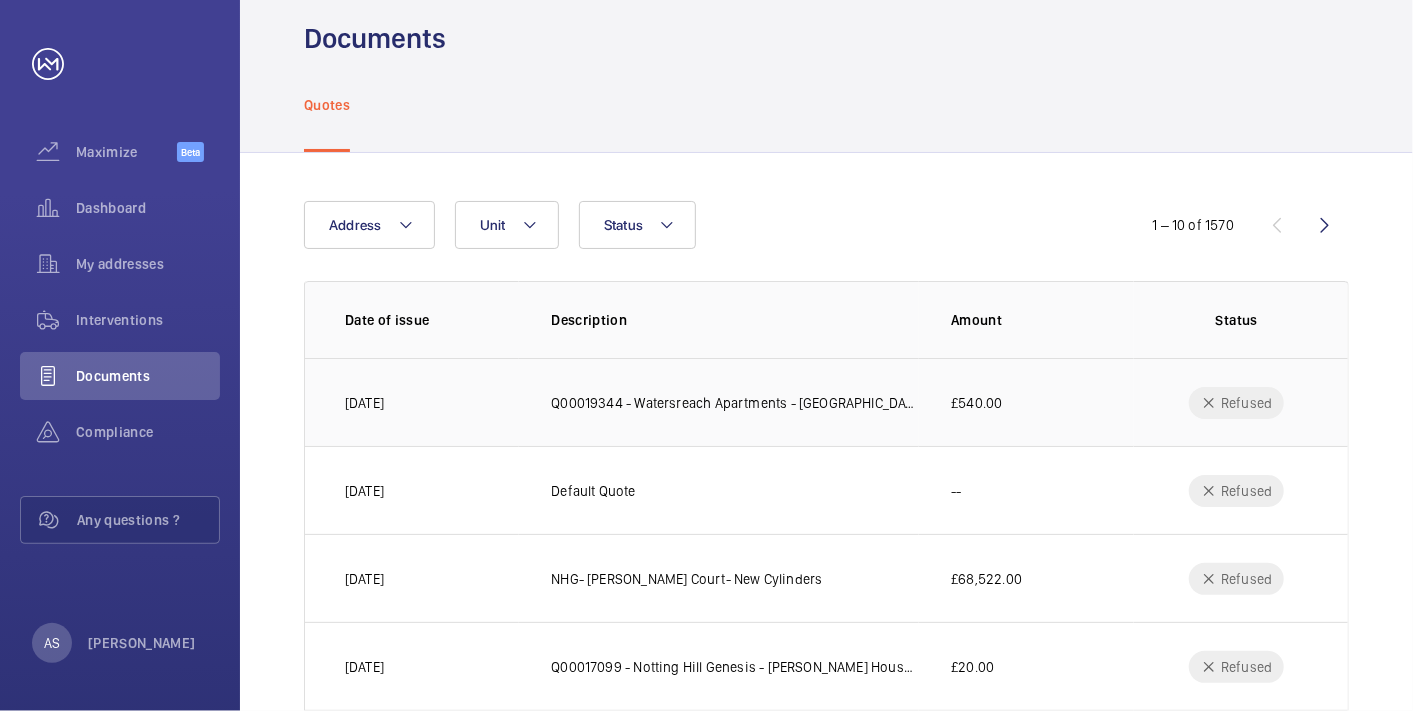 scroll, scrollTop: 0, scrollLeft: 0, axis: both 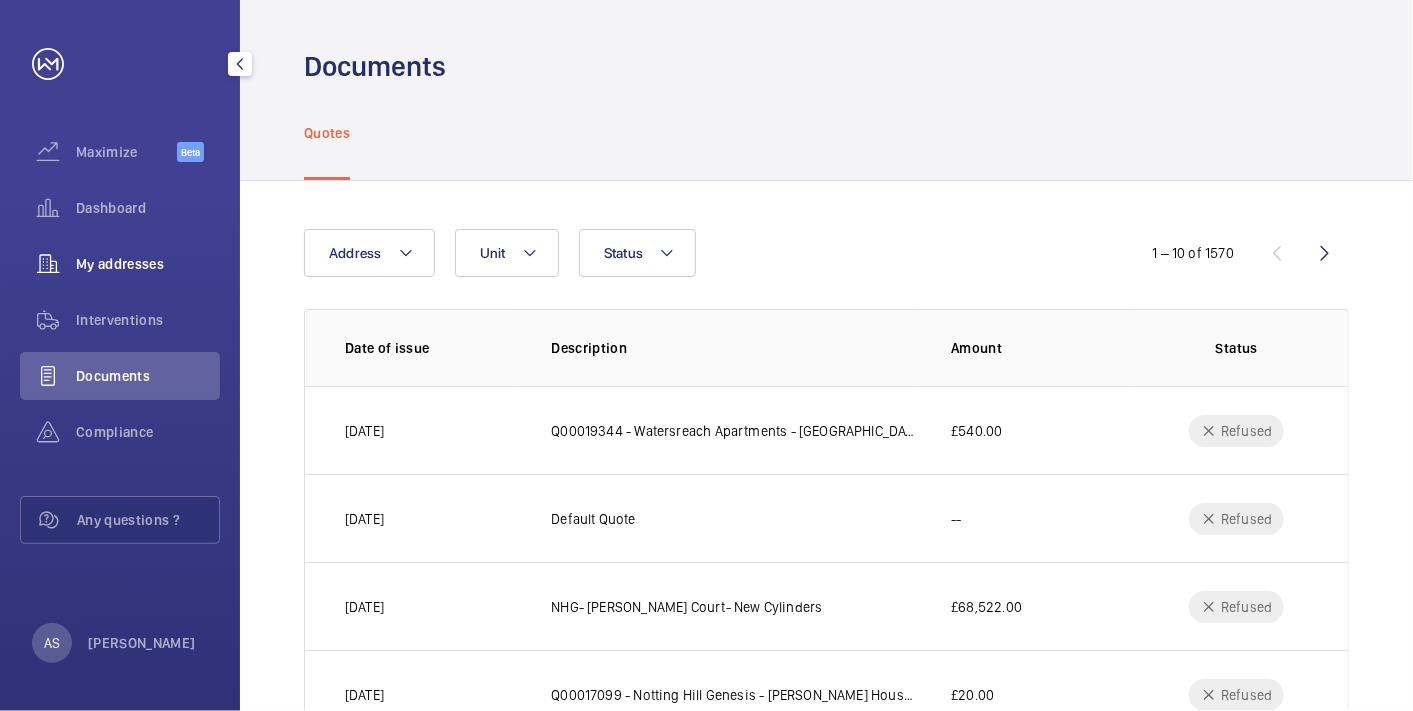 drag, startPoint x: 116, startPoint y: 191, endPoint x: 151, endPoint y: 242, distance: 61.854668 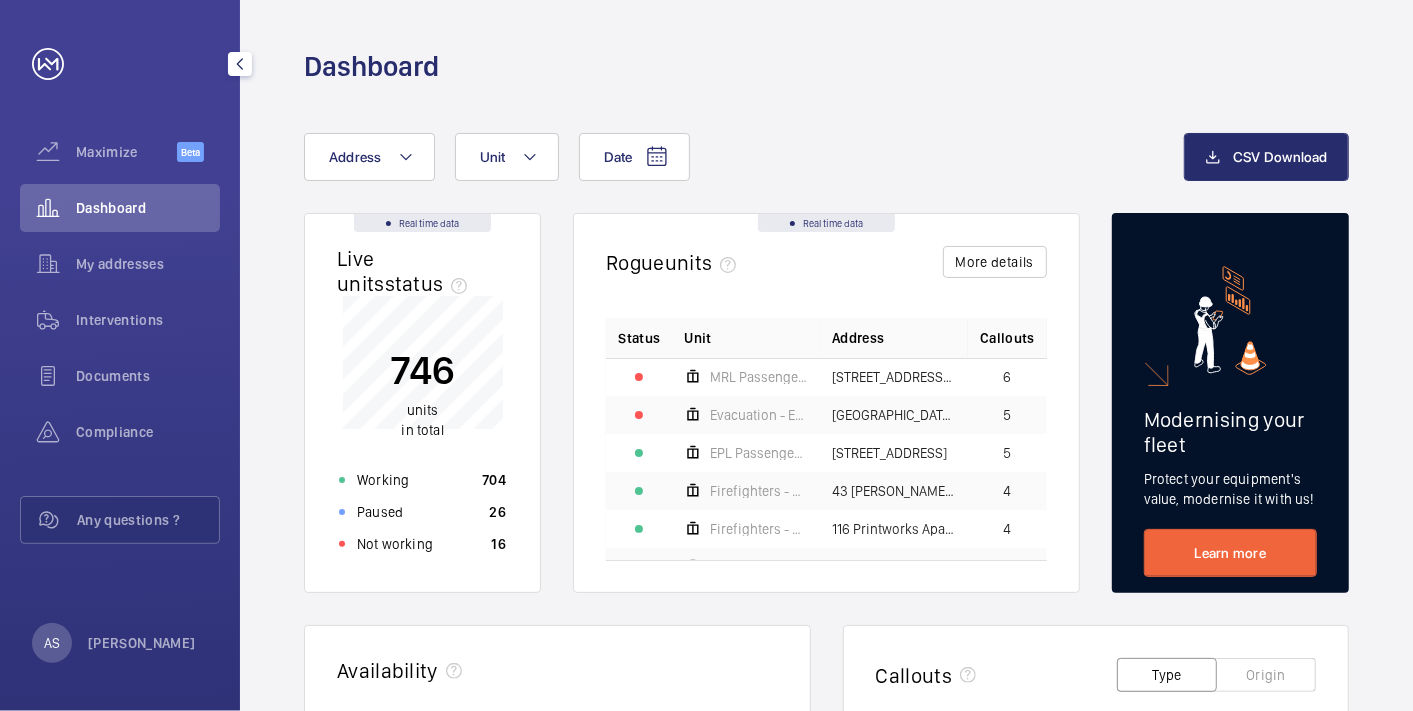 click on "Dashboard" 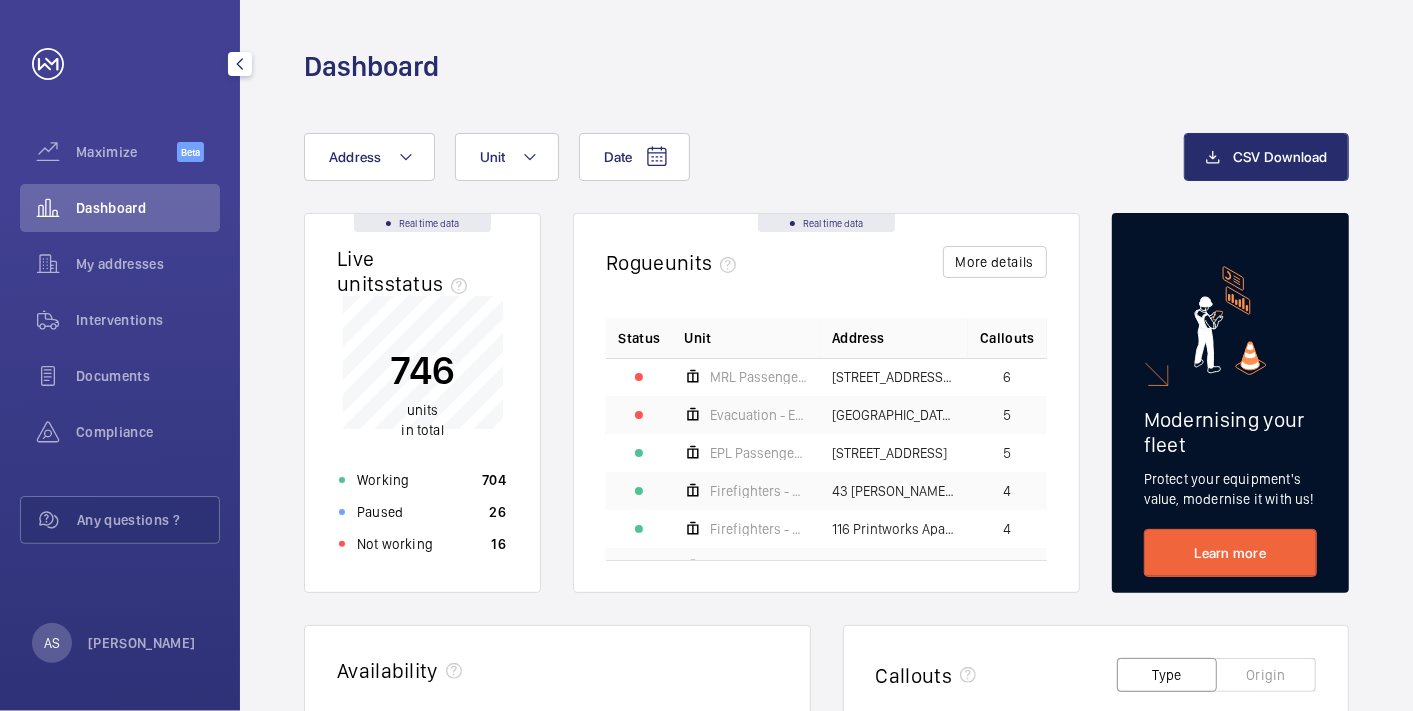 drag, startPoint x: 161, startPoint y: 205, endPoint x: 234, endPoint y: 211, distance: 73.24616 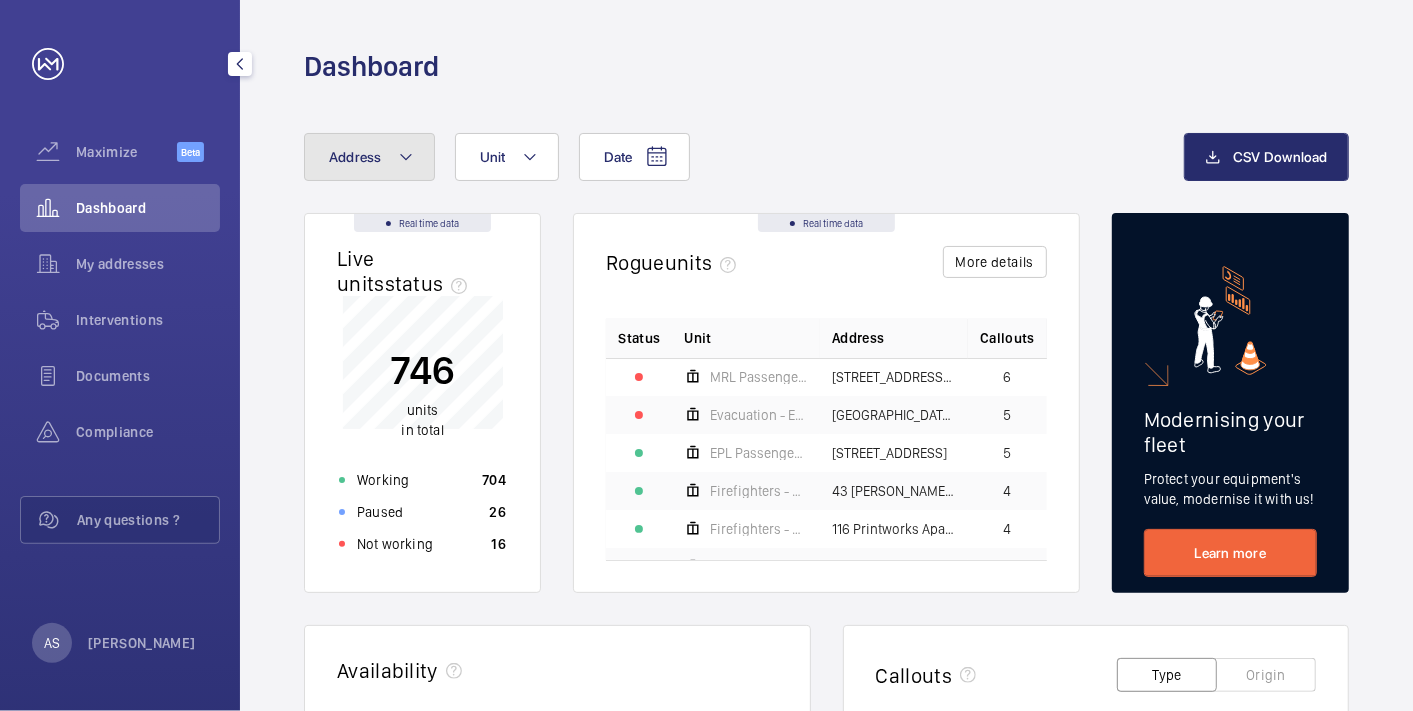 click on "Address" 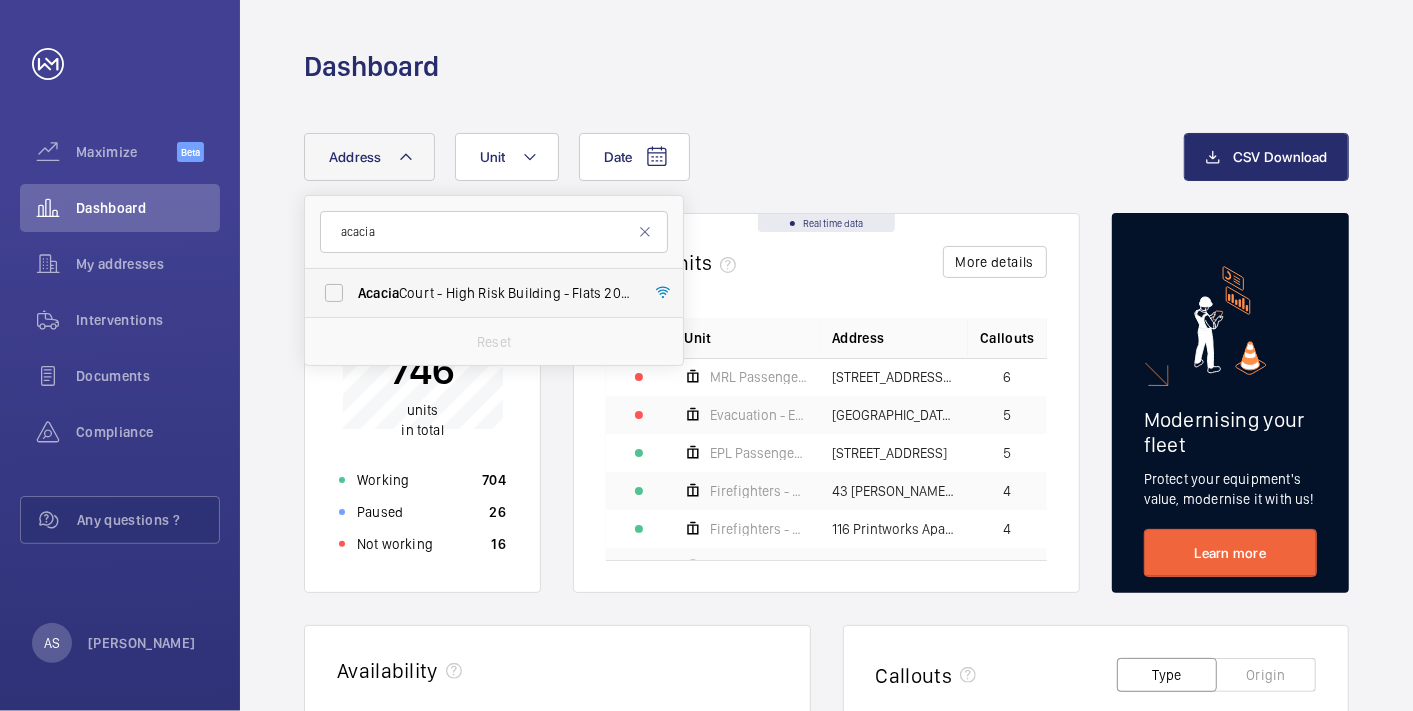 type on "acacia" 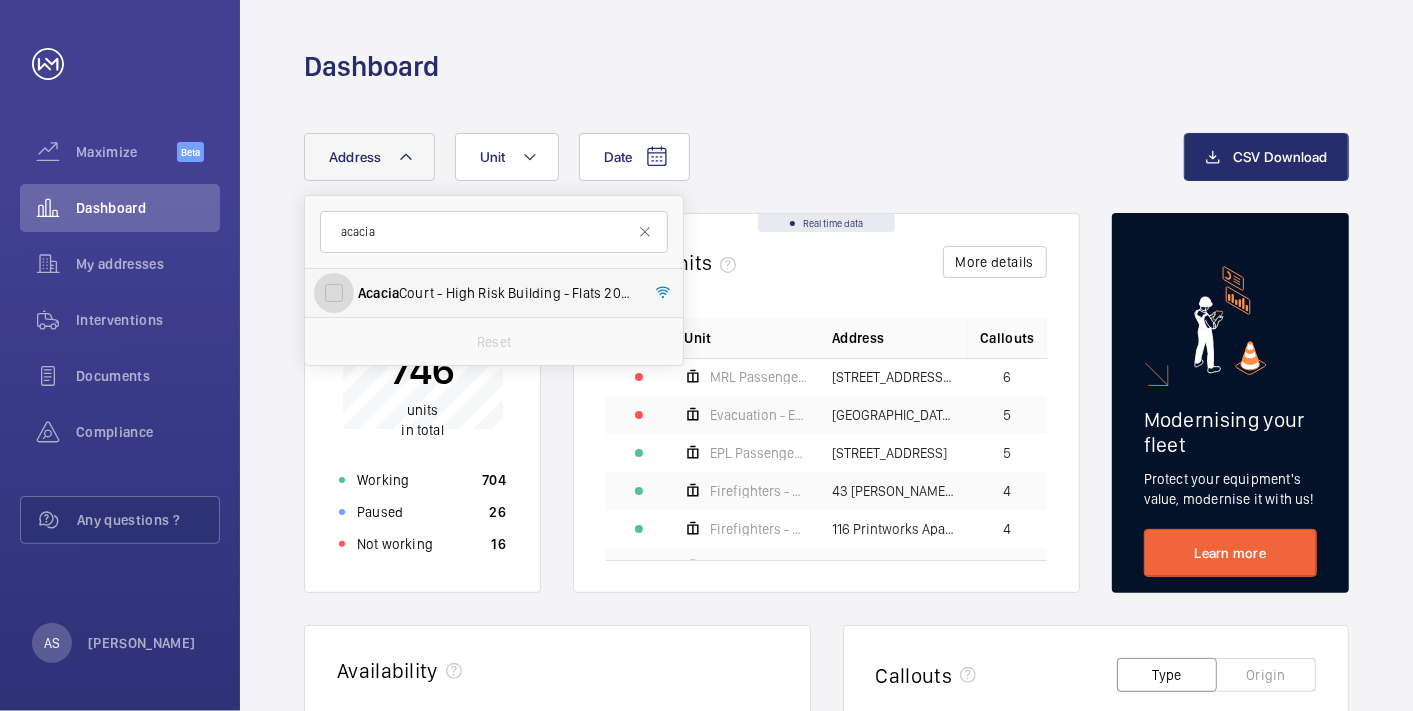 click on "[GEOGRAPHIC_DATA] - High Risk Building - Flats [STREET_ADDRESS]" at bounding box center (334, 293) 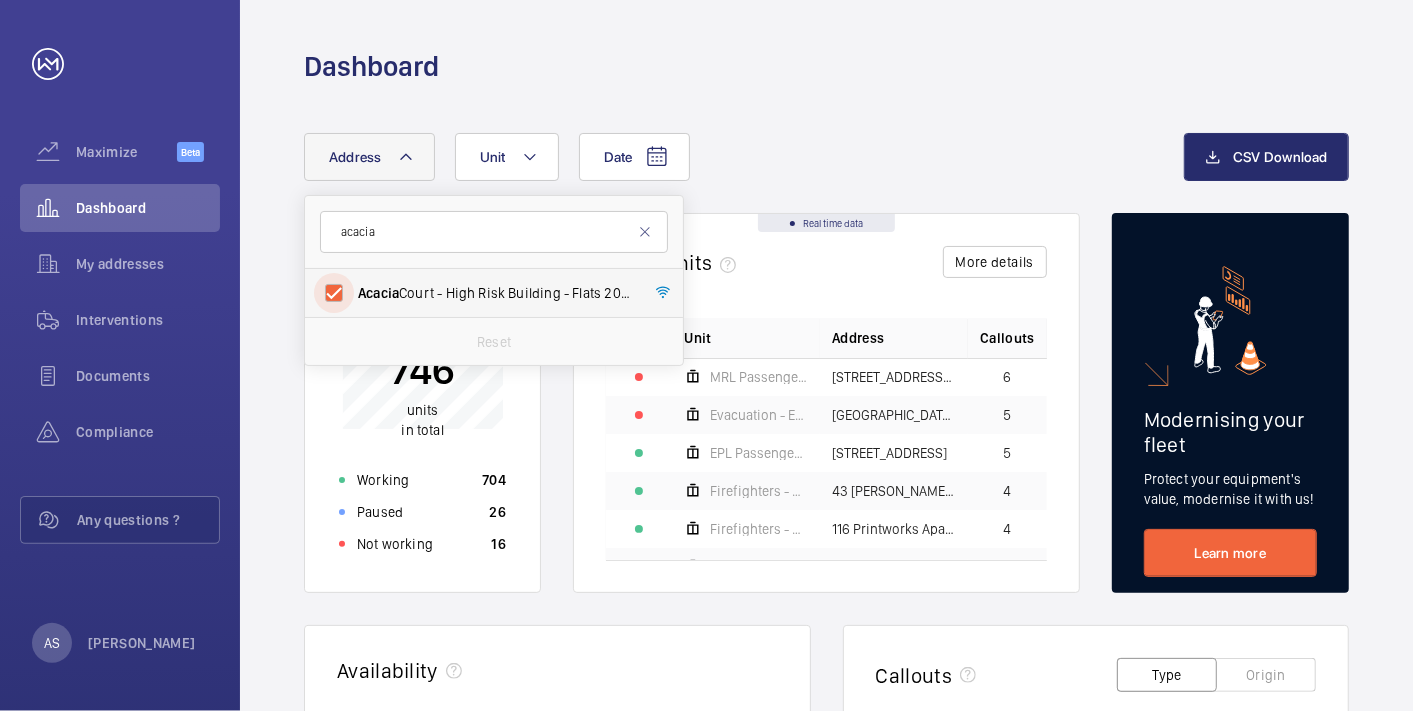 checkbox on "true" 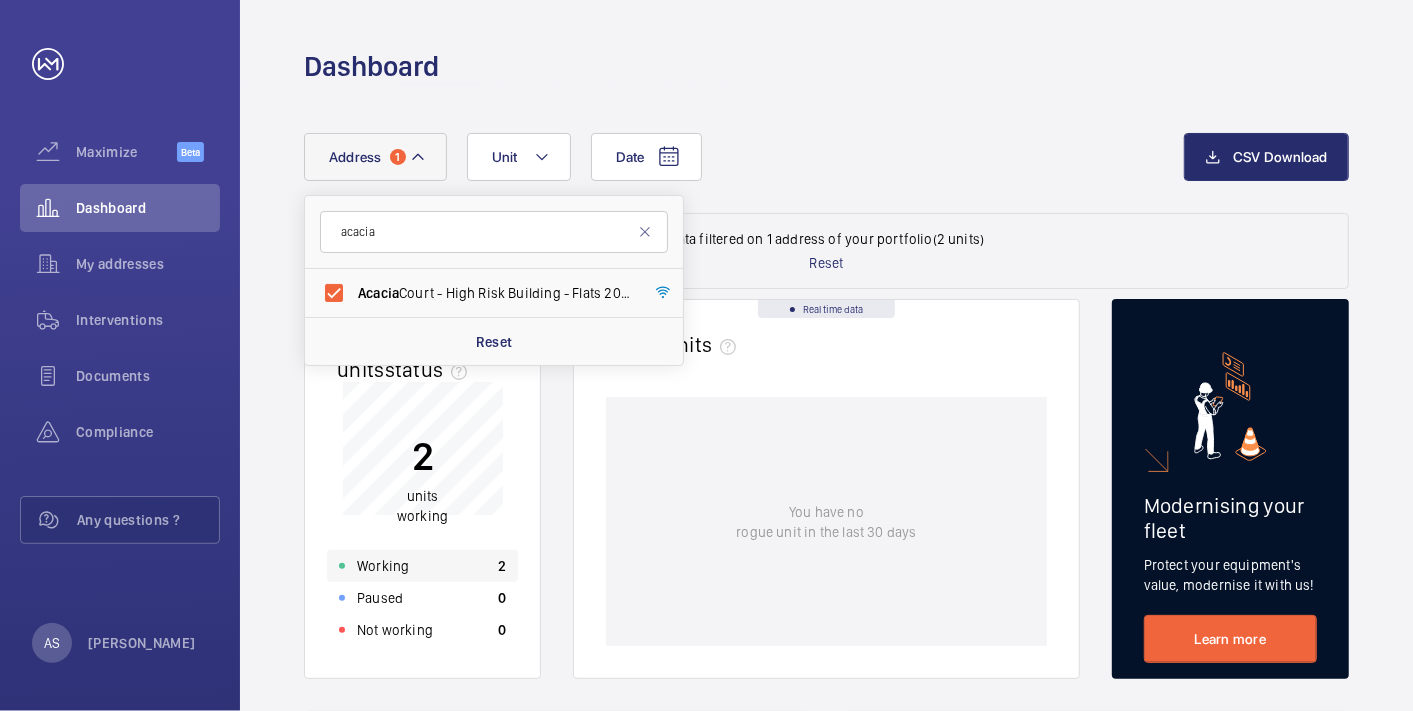 click on "Working 2" 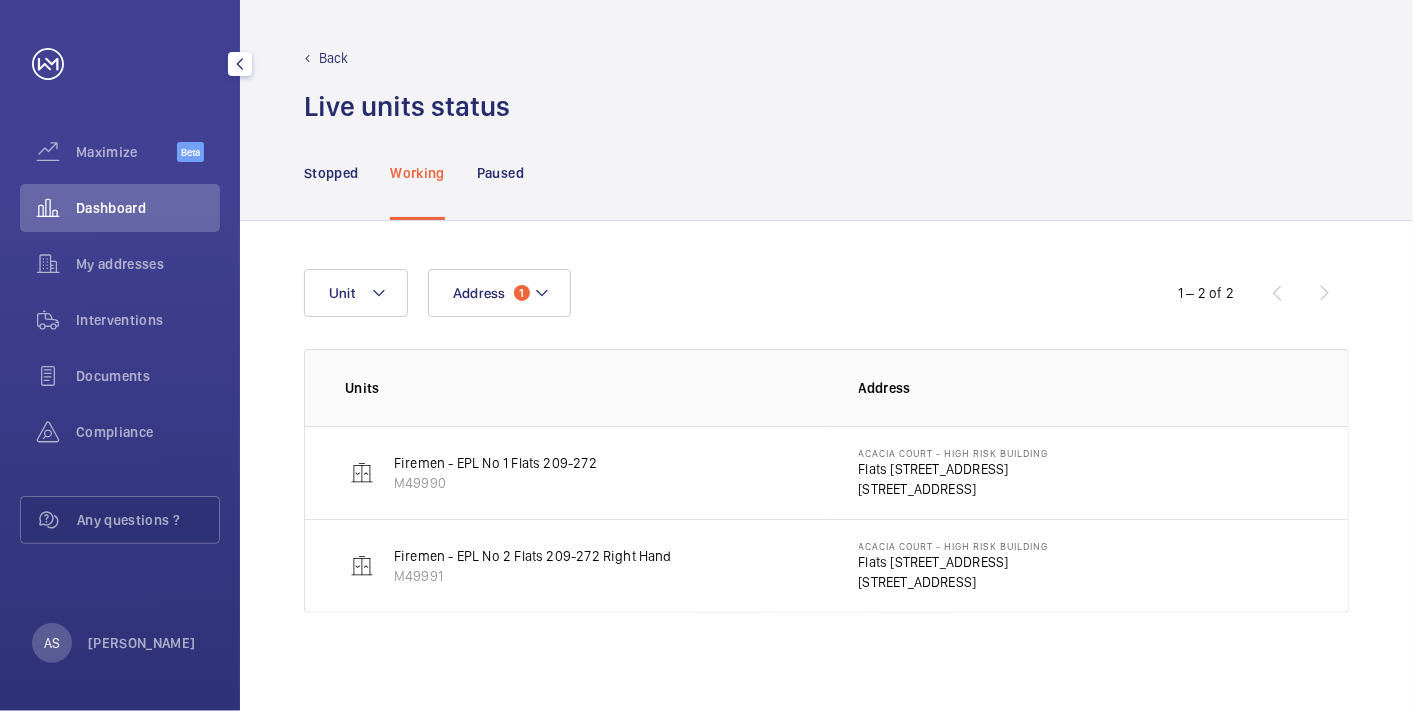 click on "Dashboard" 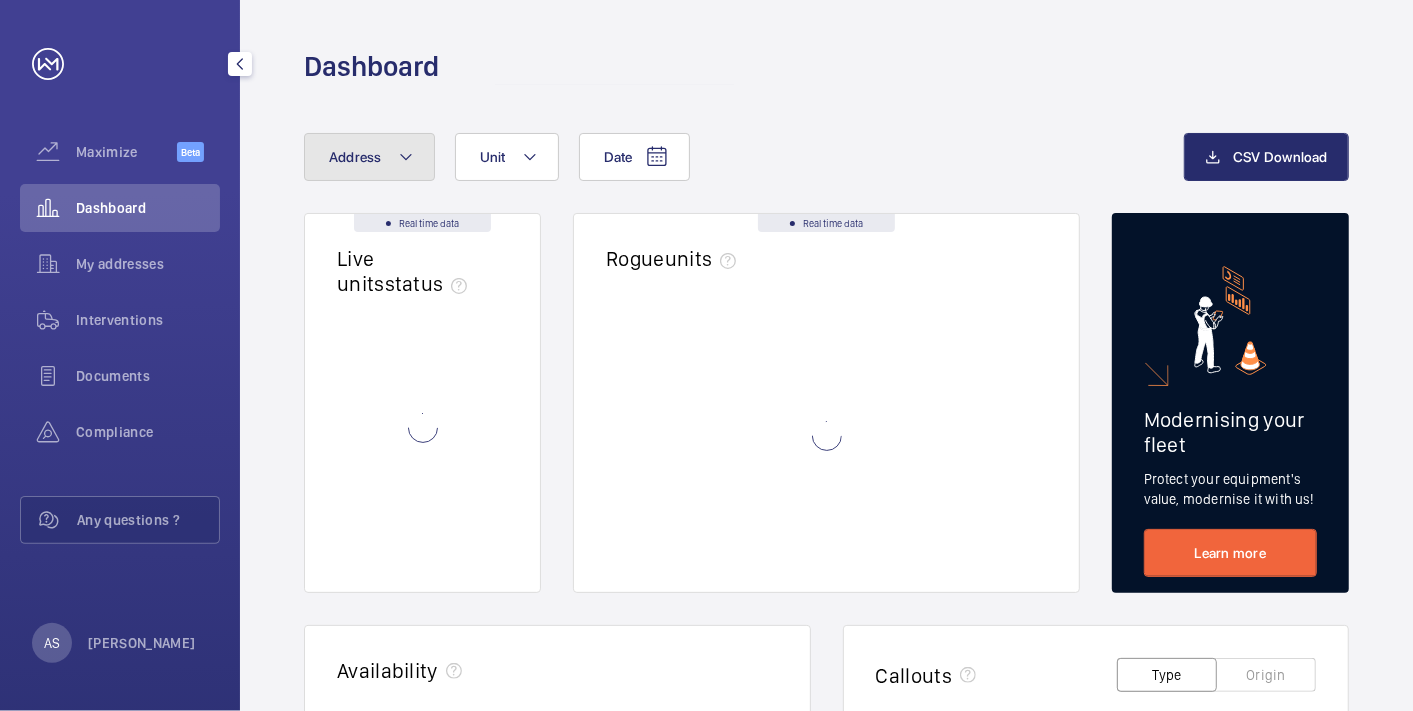 click on "Address" 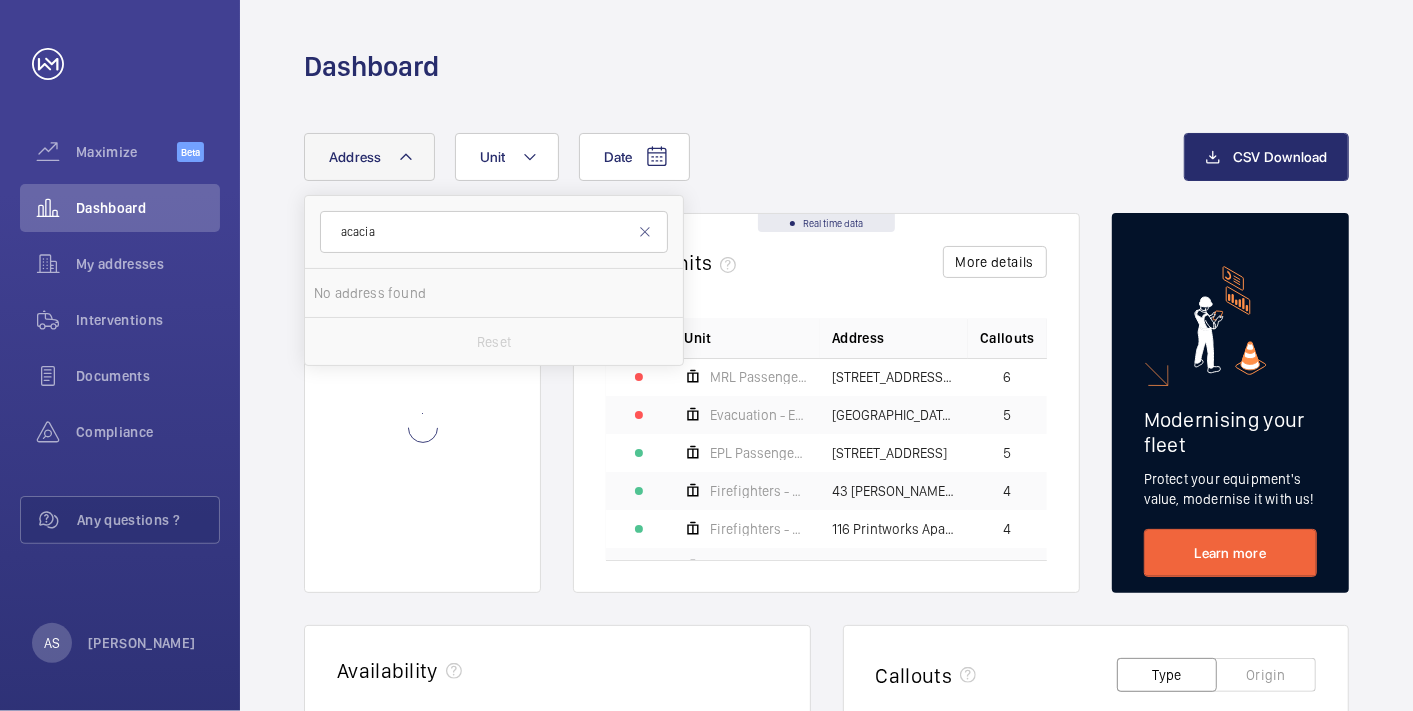 type on "acacia" 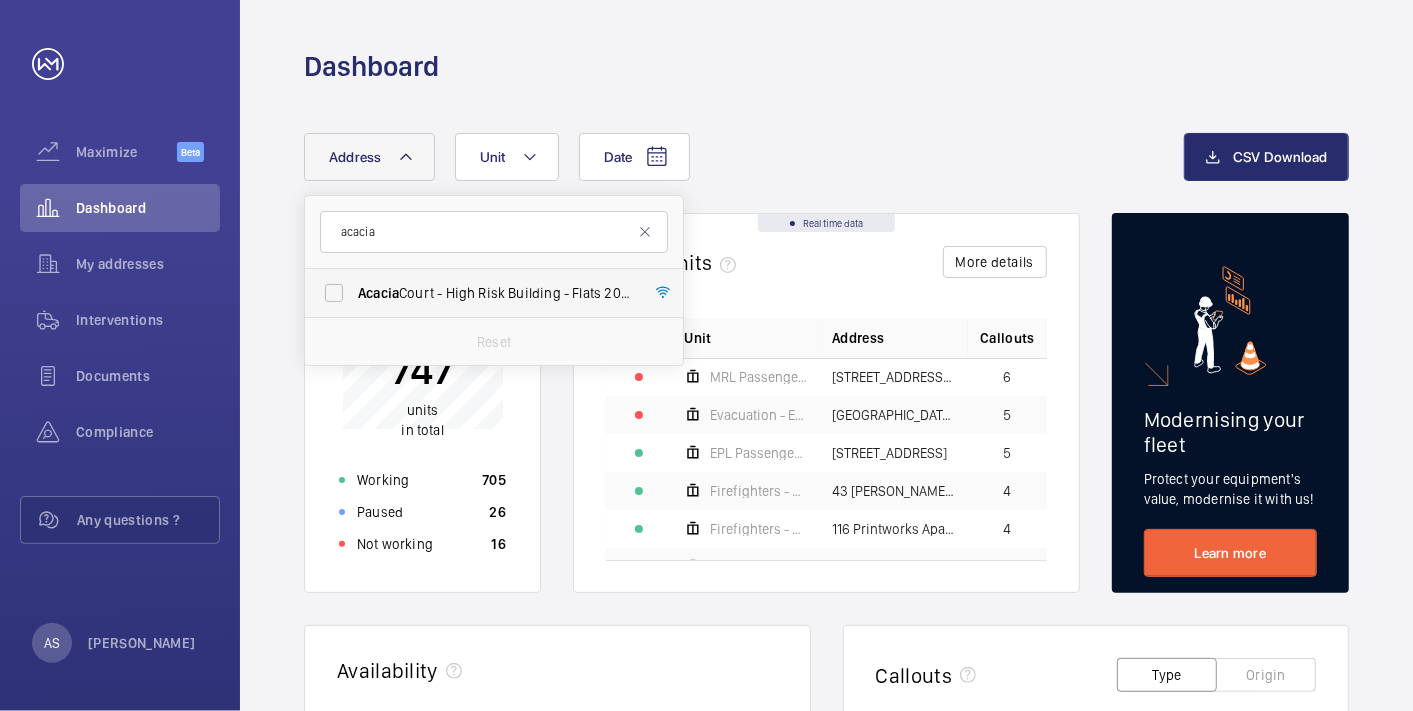 click on "[GEOGRAPHIC_DATA] - High Risk Building - Flats [STREET_ADDRESS]" at bounding box center [495, 293] 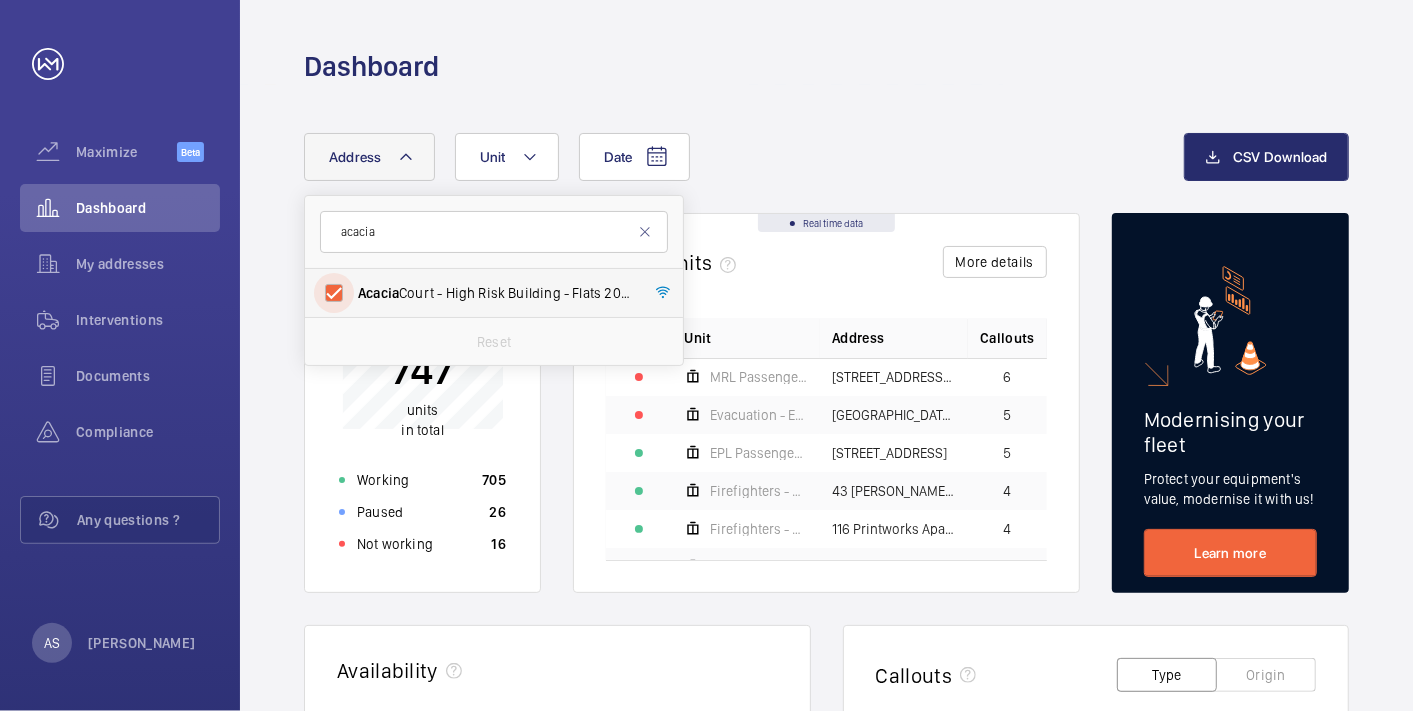 checkbox on "true" 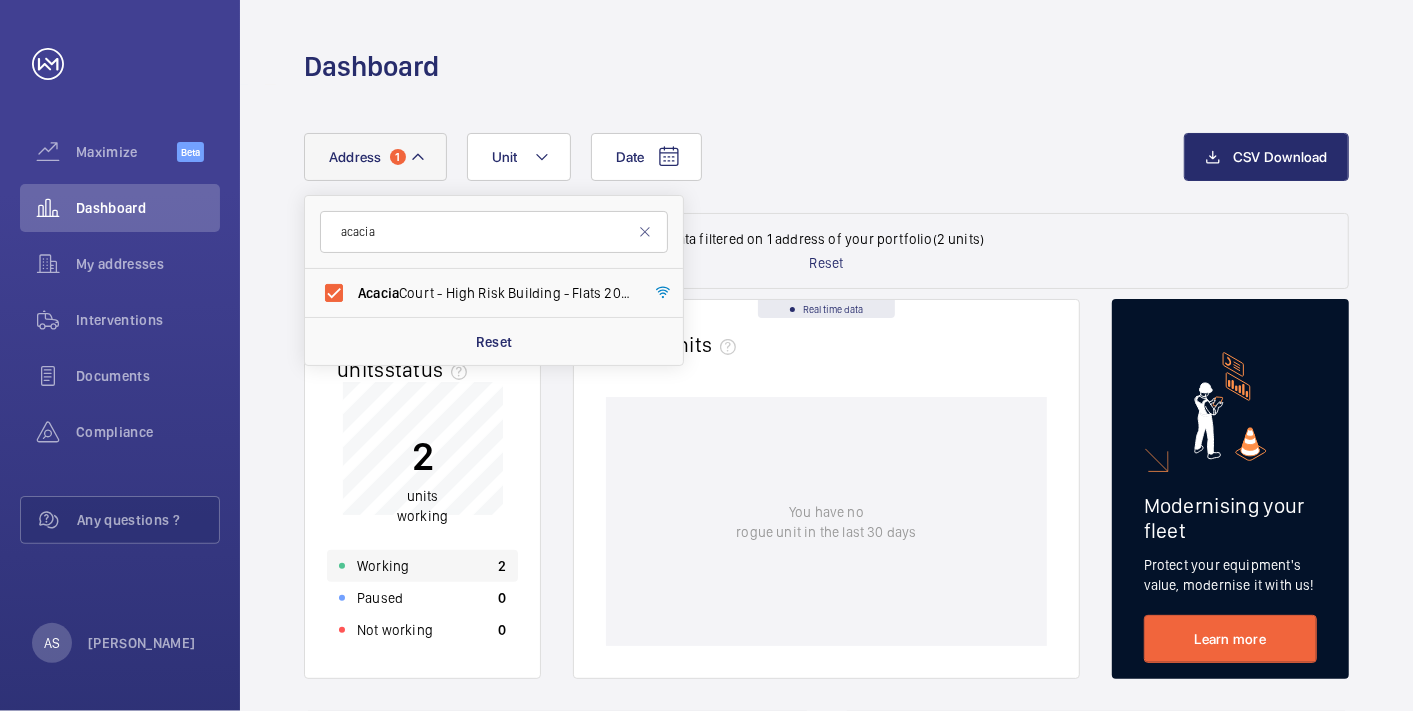 click on "Working 2" 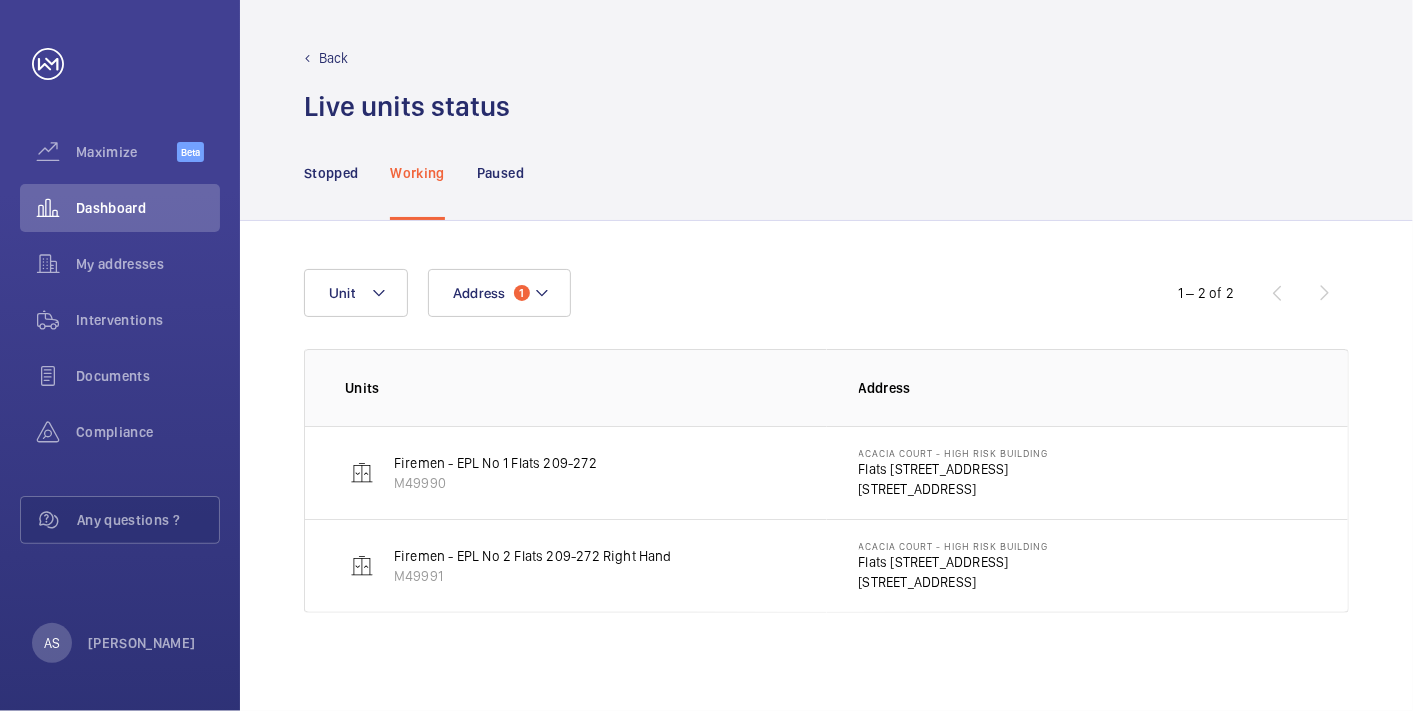 click on "[STREET_ADDRESS]" 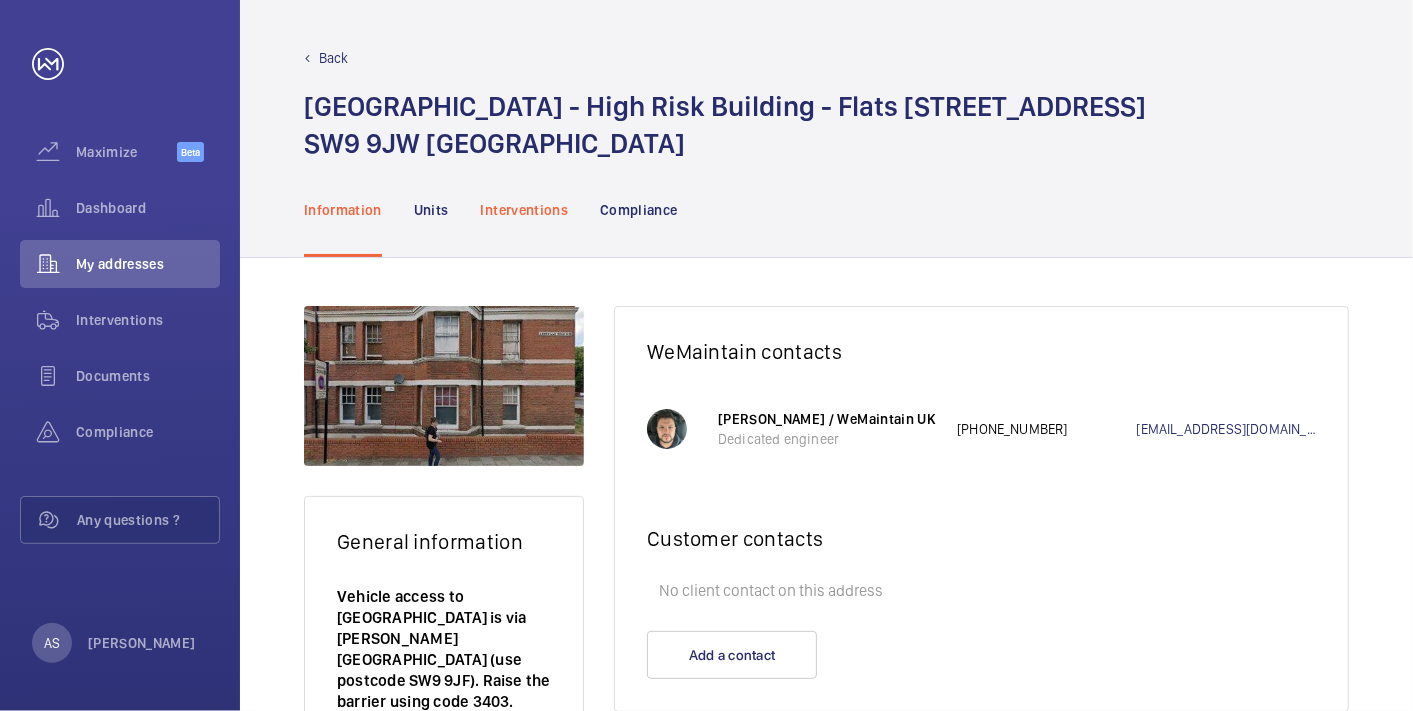 click on "Interventions" 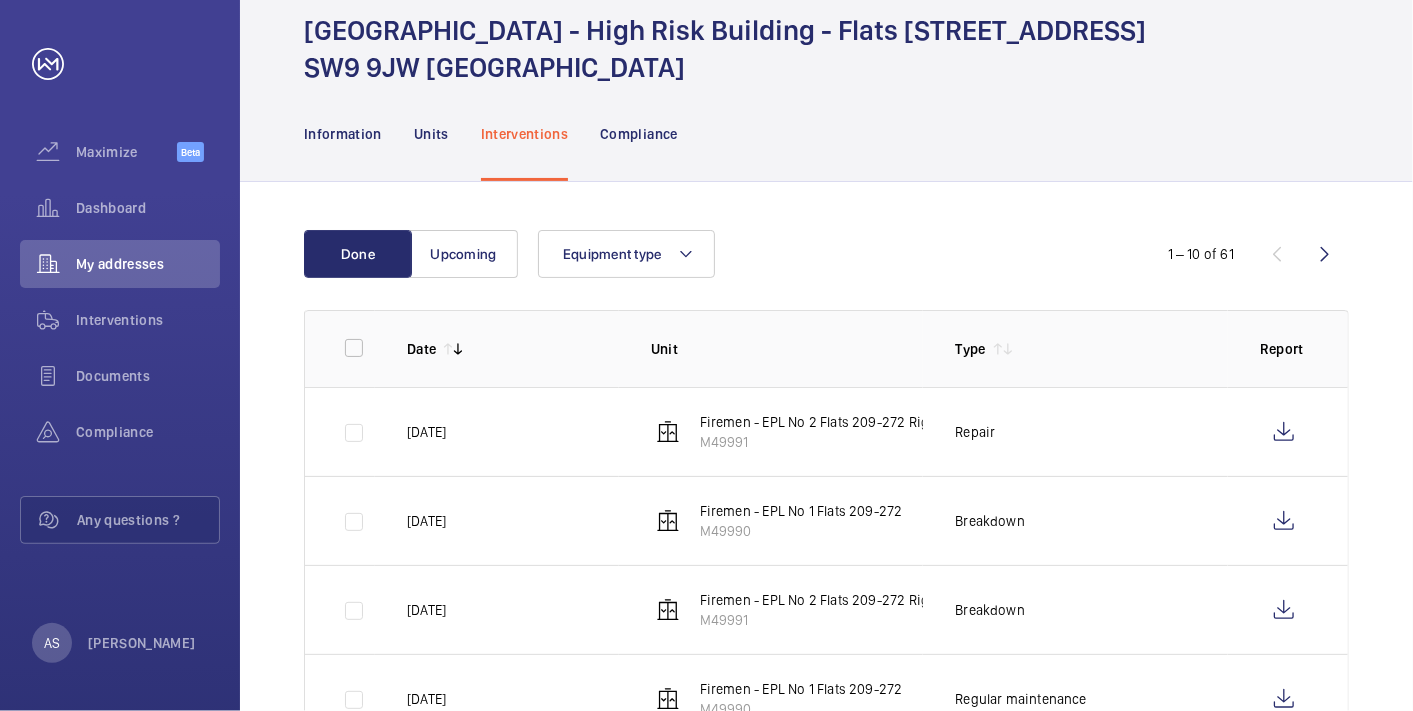 scroll, scrollTop: 111, scrollLeft: 0, axis: vertical 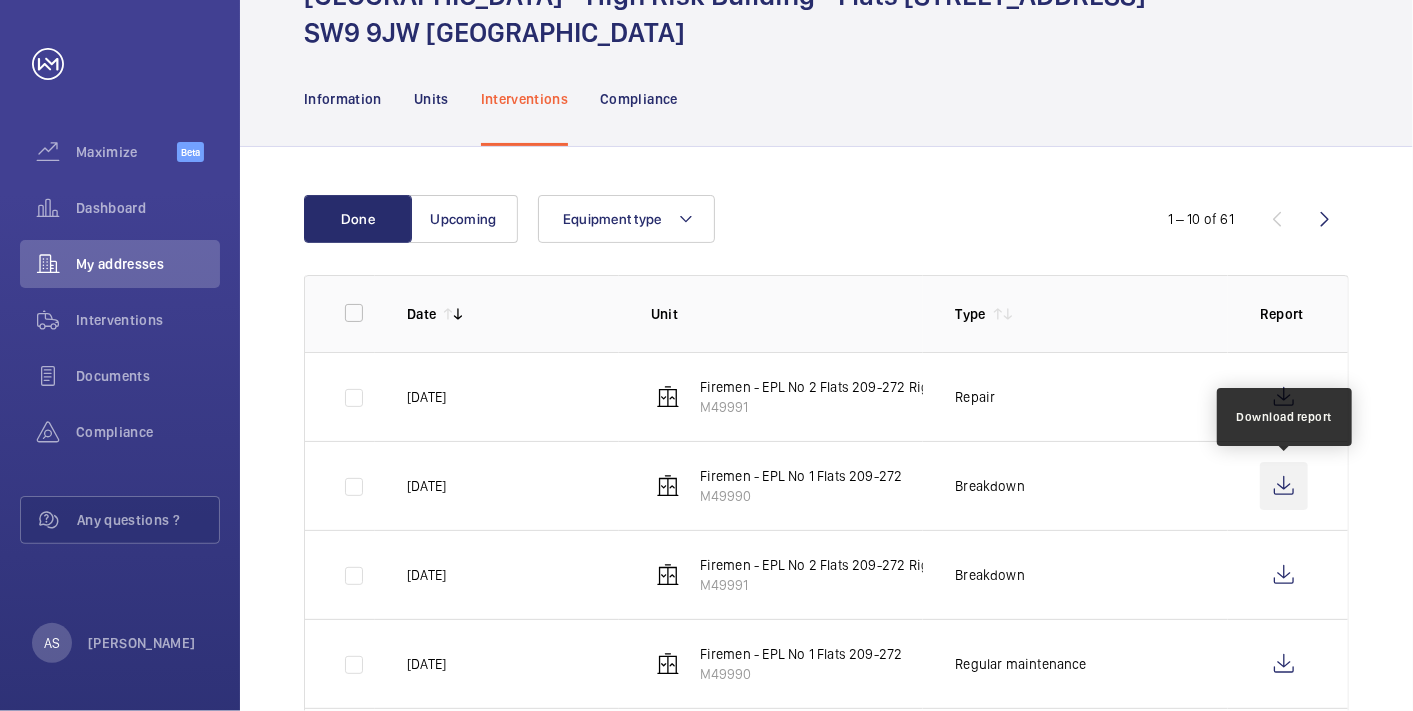 click 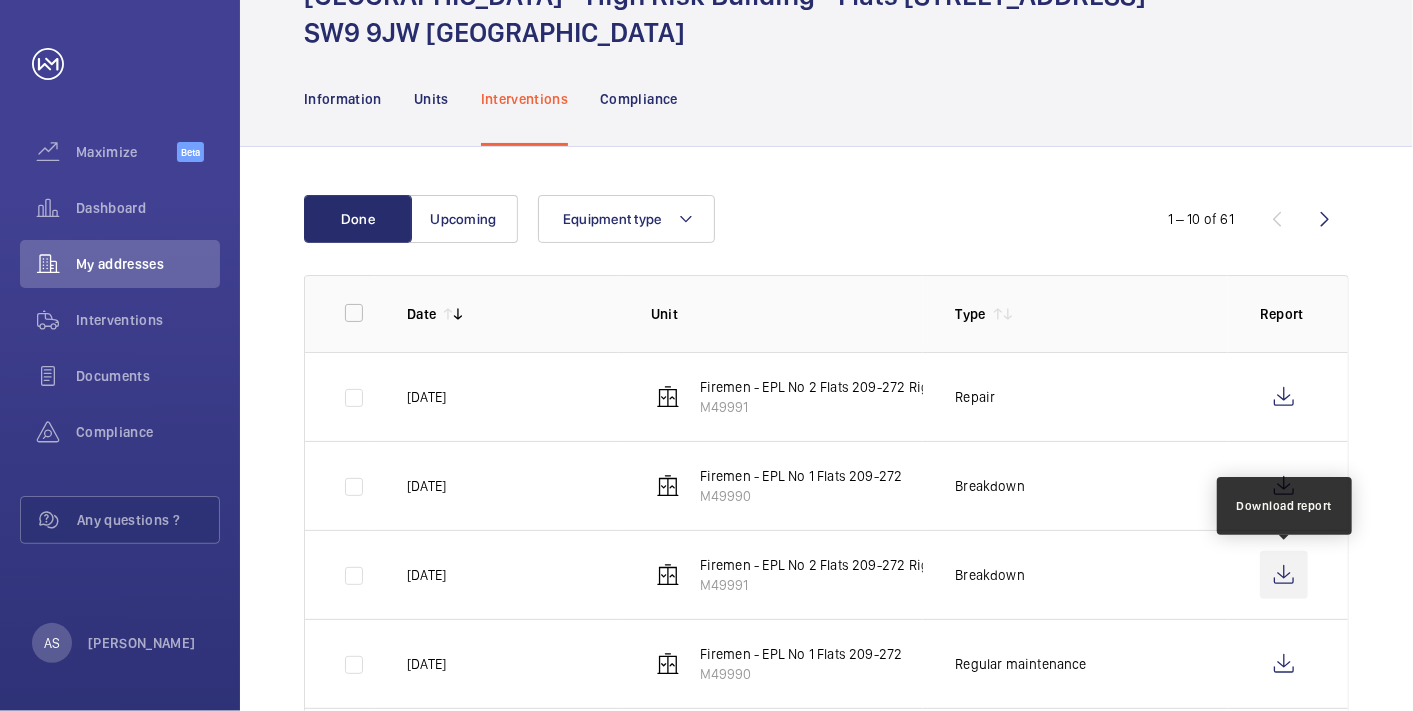 click 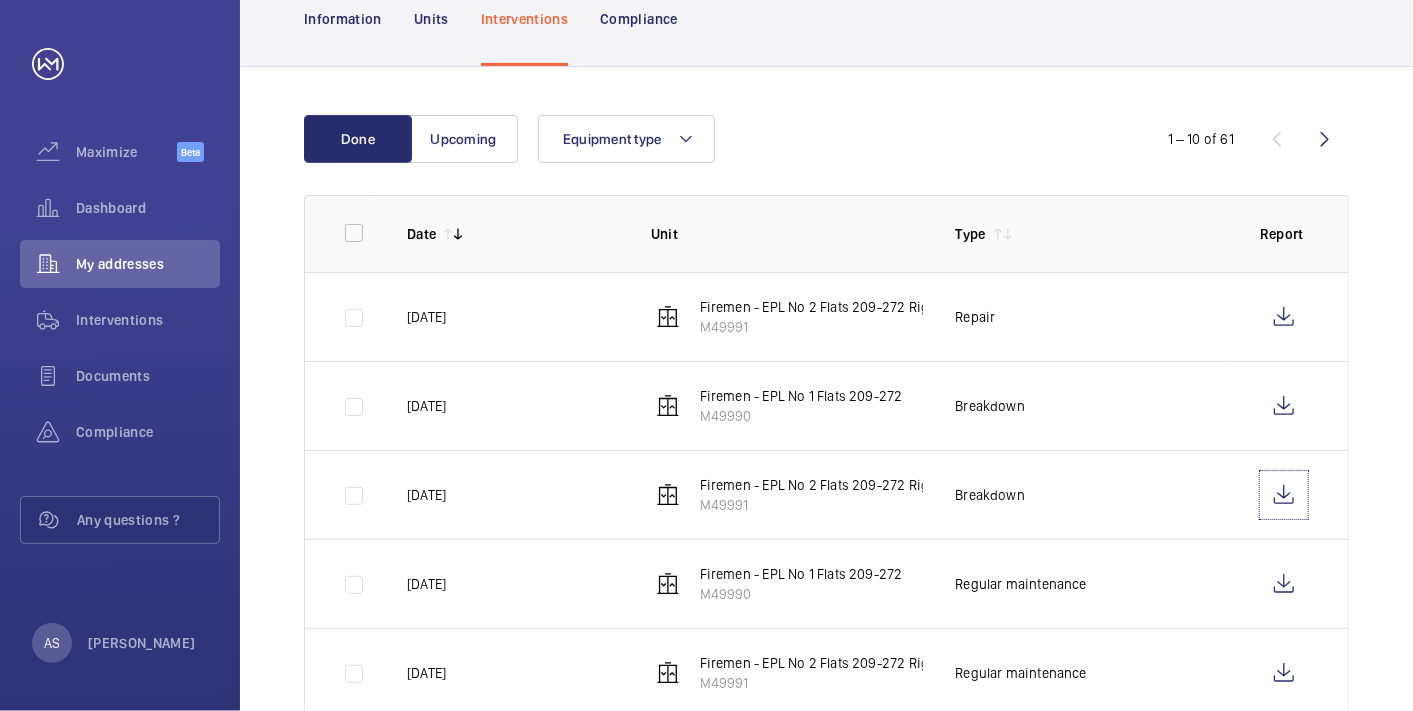 scroll, scrollTop: 333, scrollLeft: 0, axis: vertical 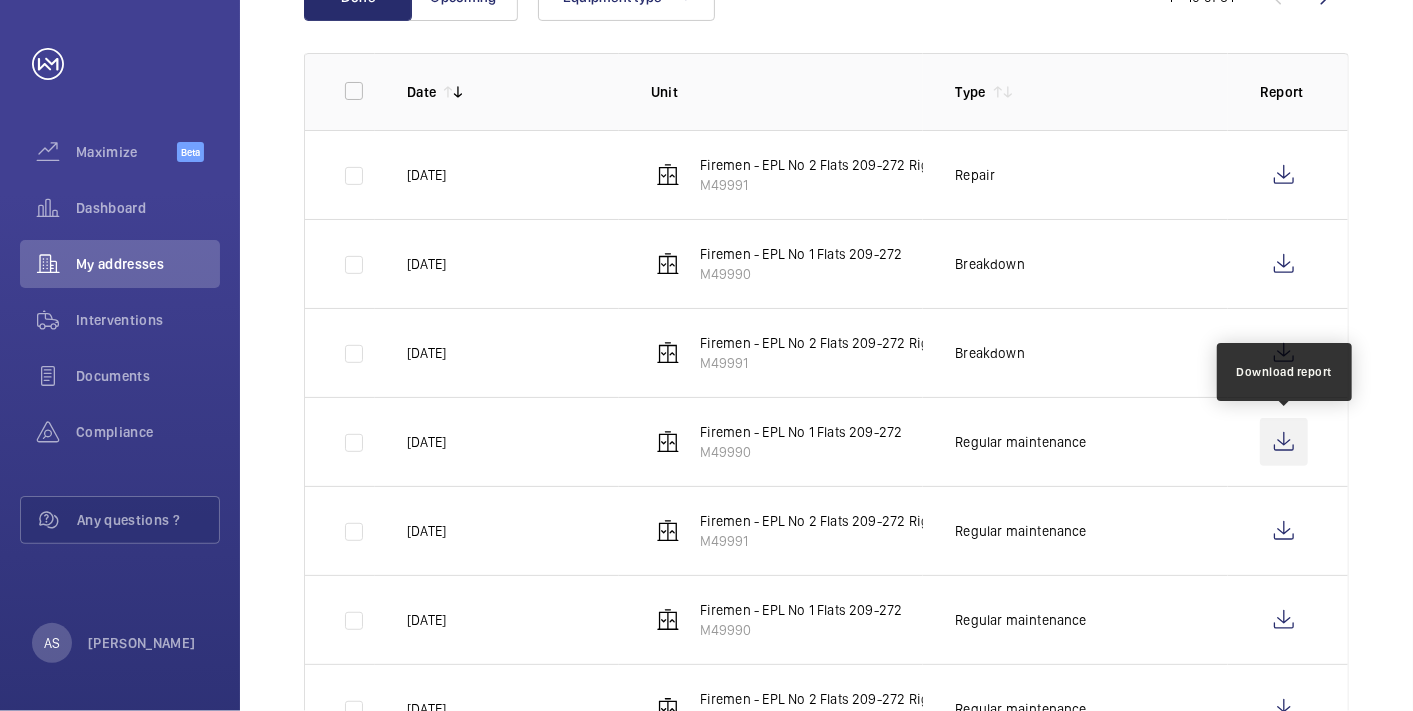 click 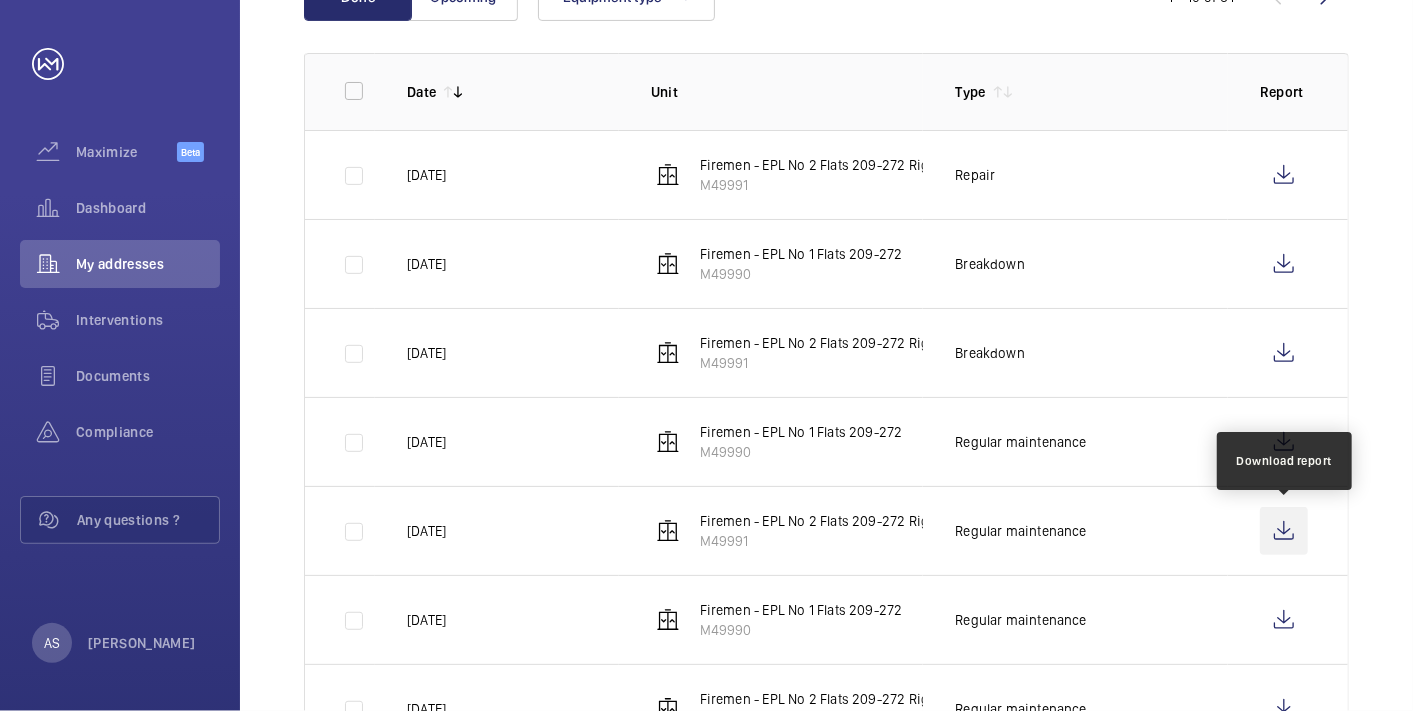 click 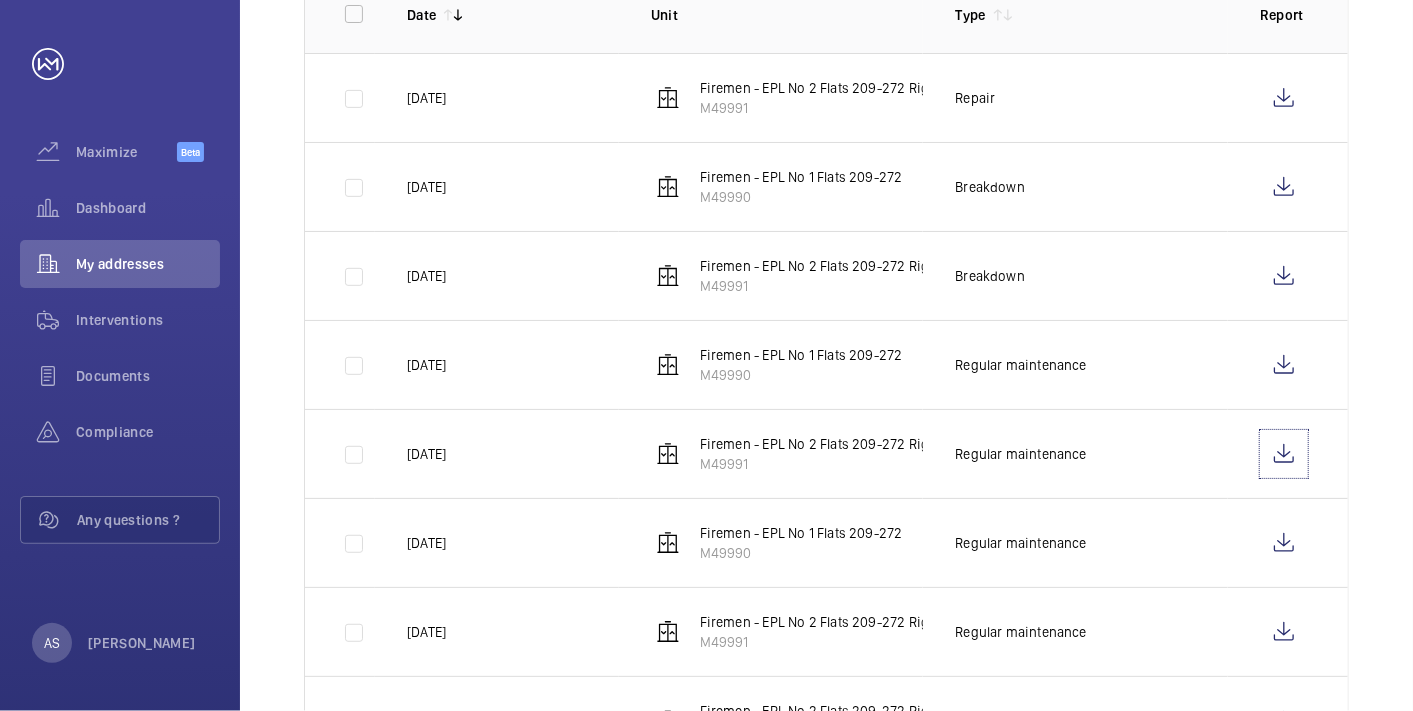 scroll, scrollTop: 444, scrollLeft: 0, axis: vertical 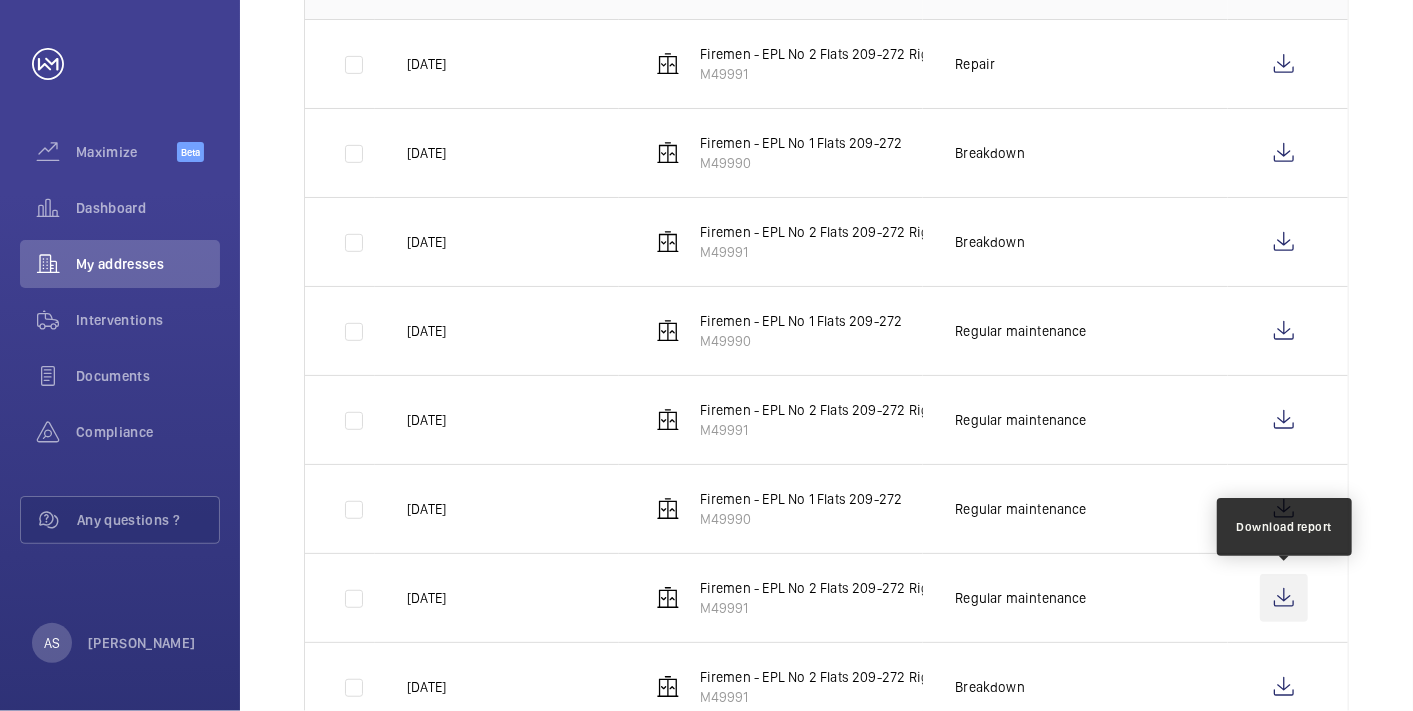click 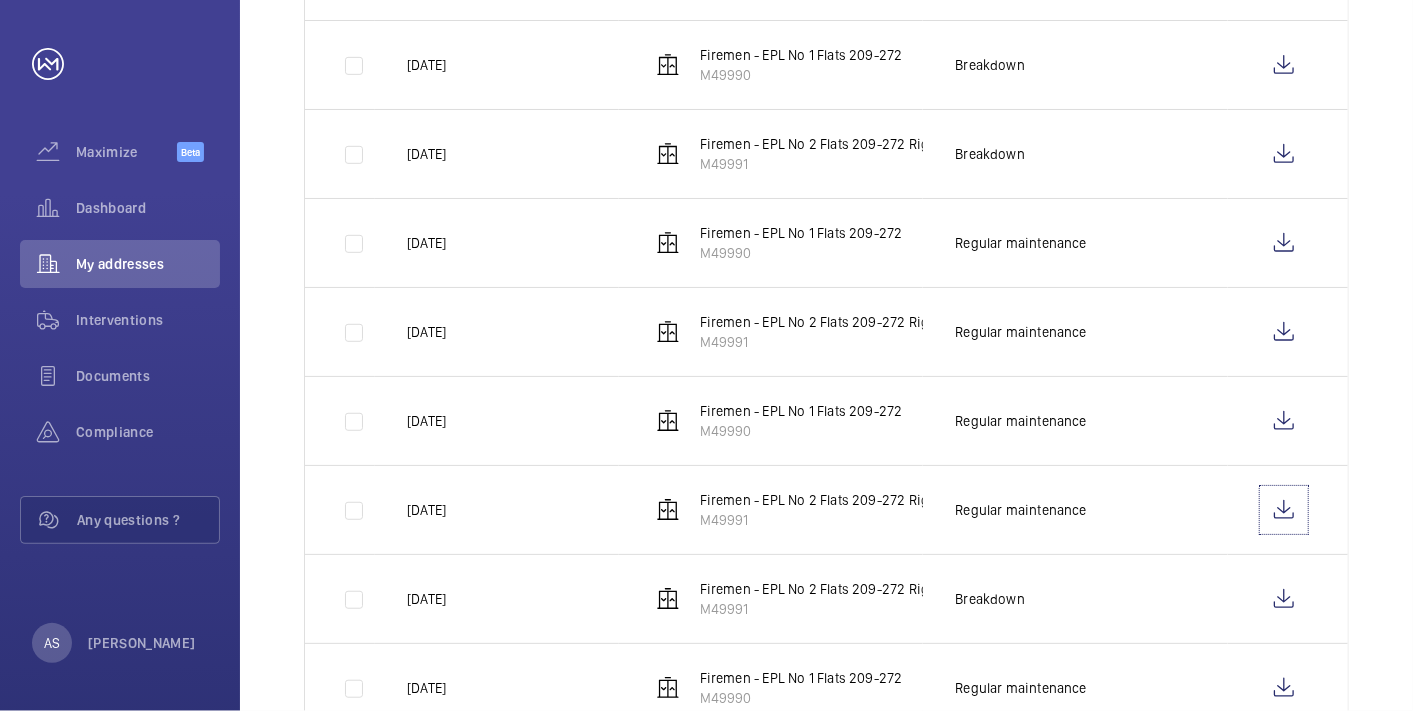 scroll, scrollTop: 666, scrollLeft: 0, axis: vertical 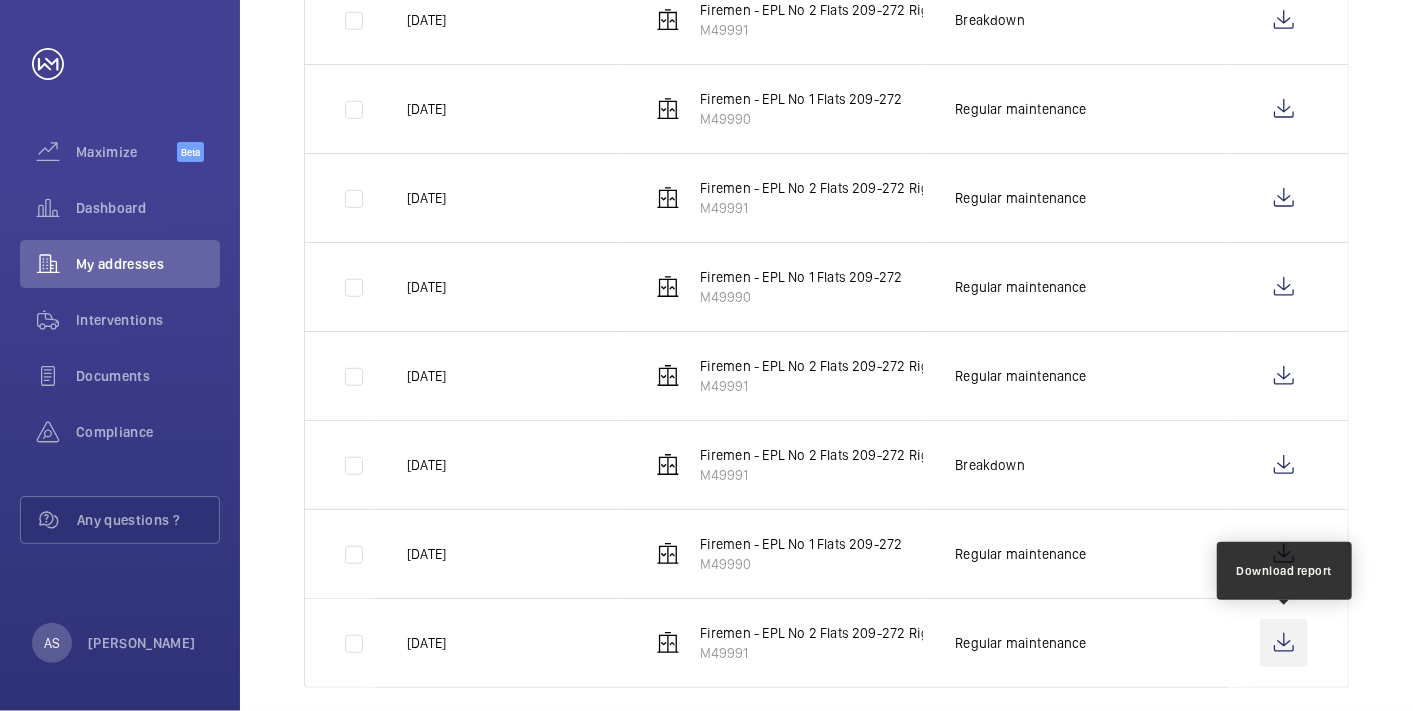 click 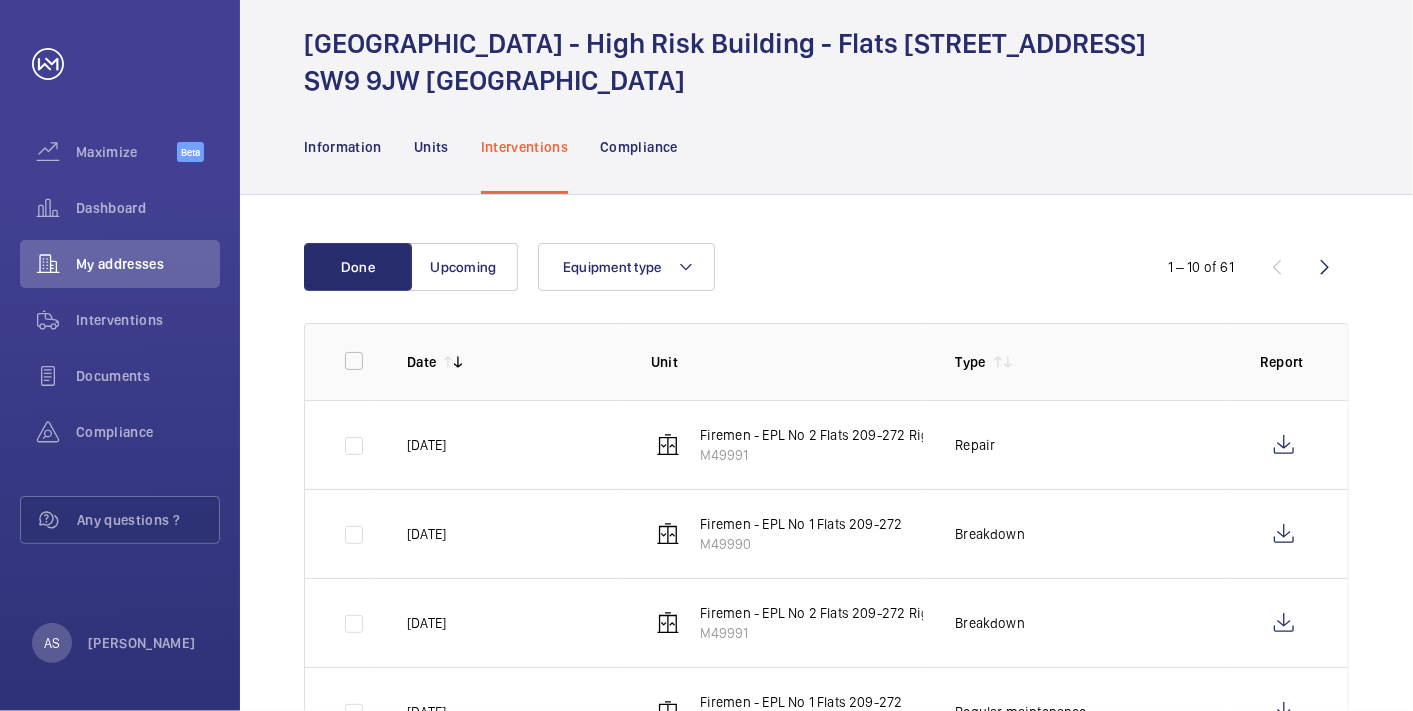 scroll, scrollTop: 0, scrollLeft: 0, axis: both 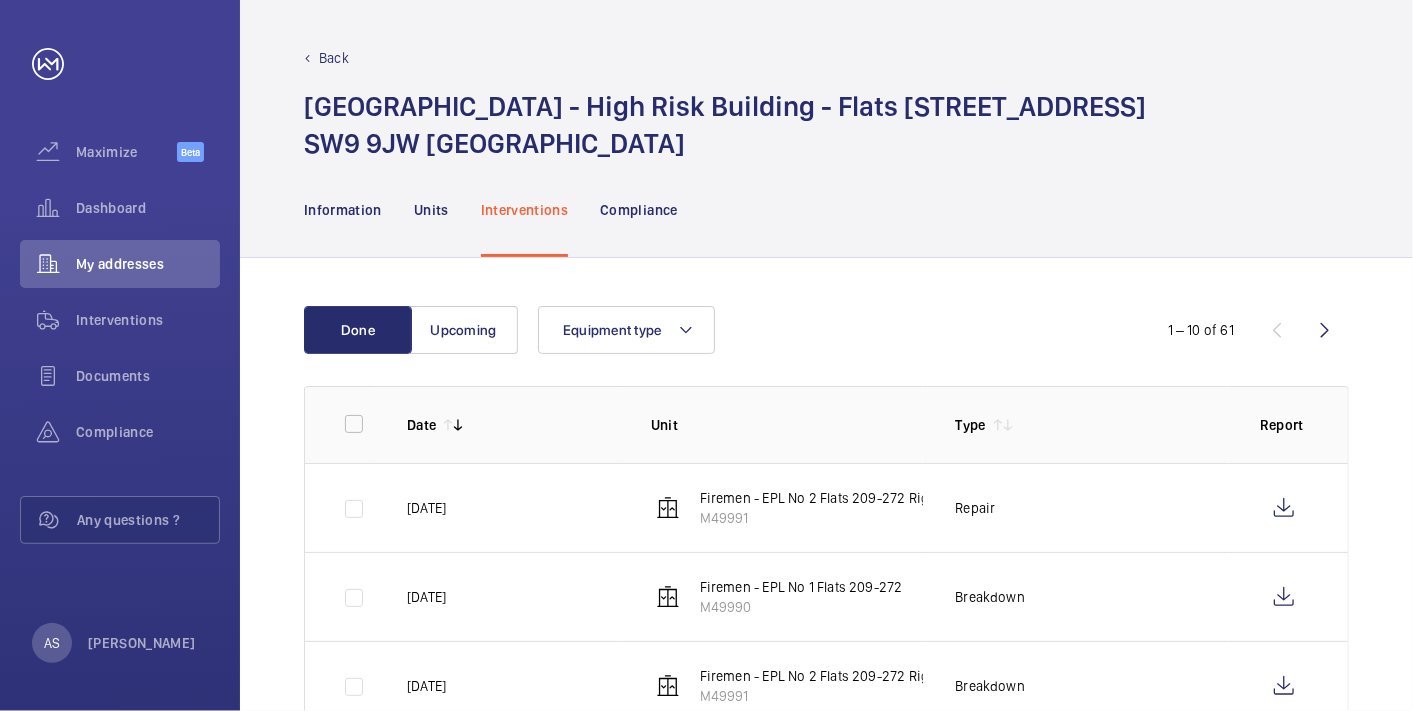 click 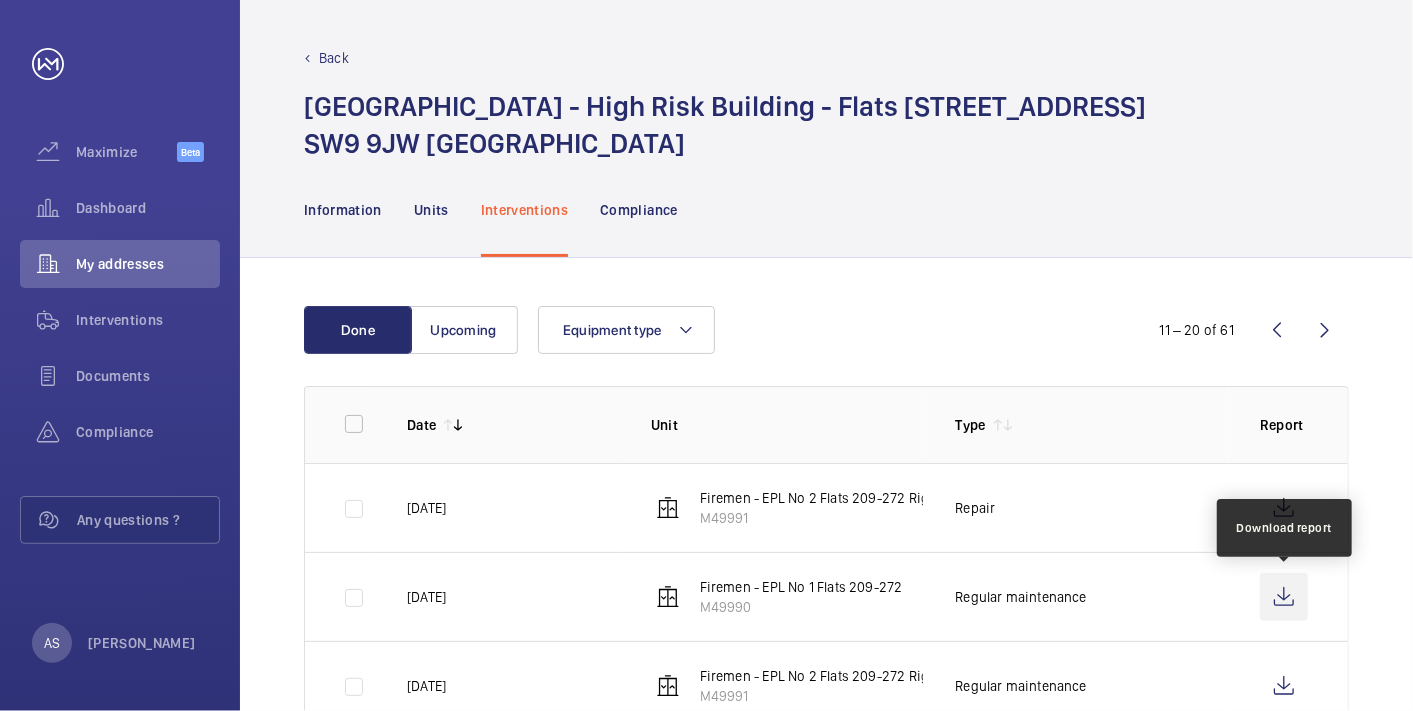 scroll, scrollTop: 111, scrollLeft: 0, axis: vertical 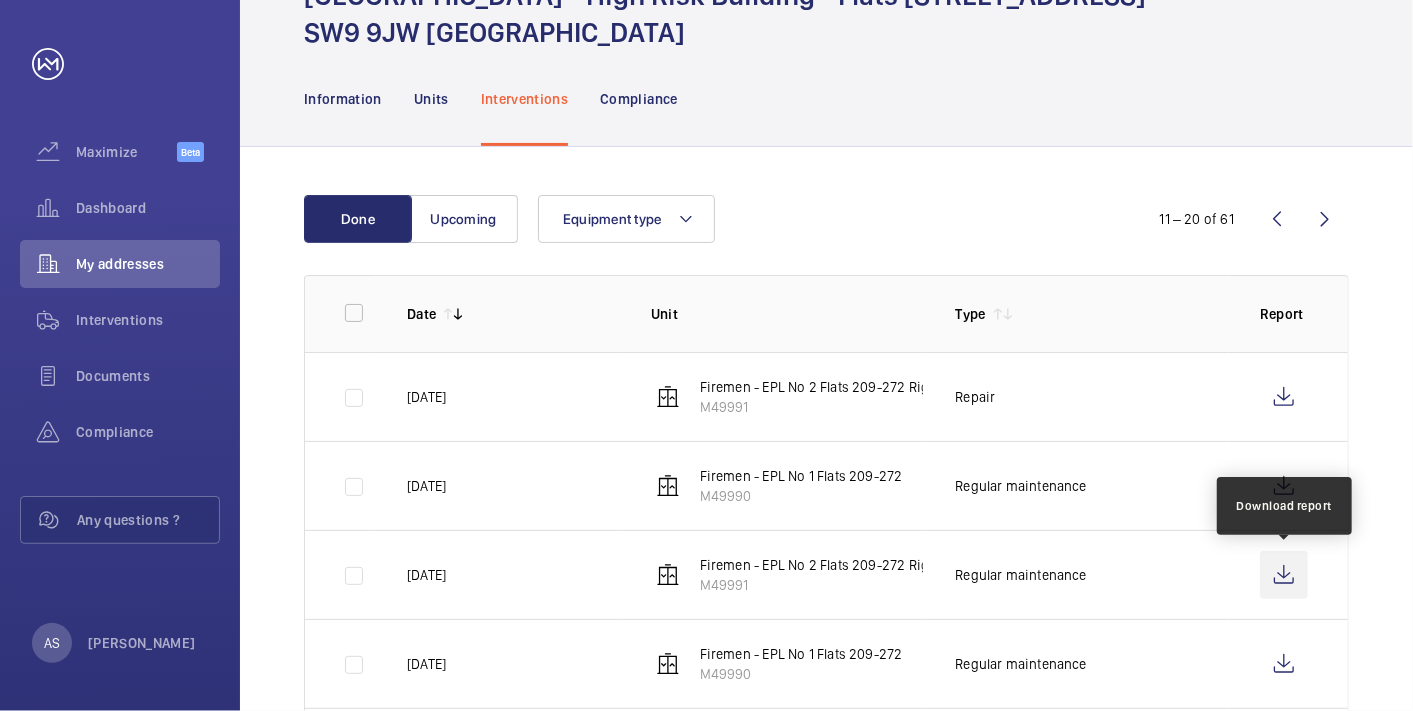 click 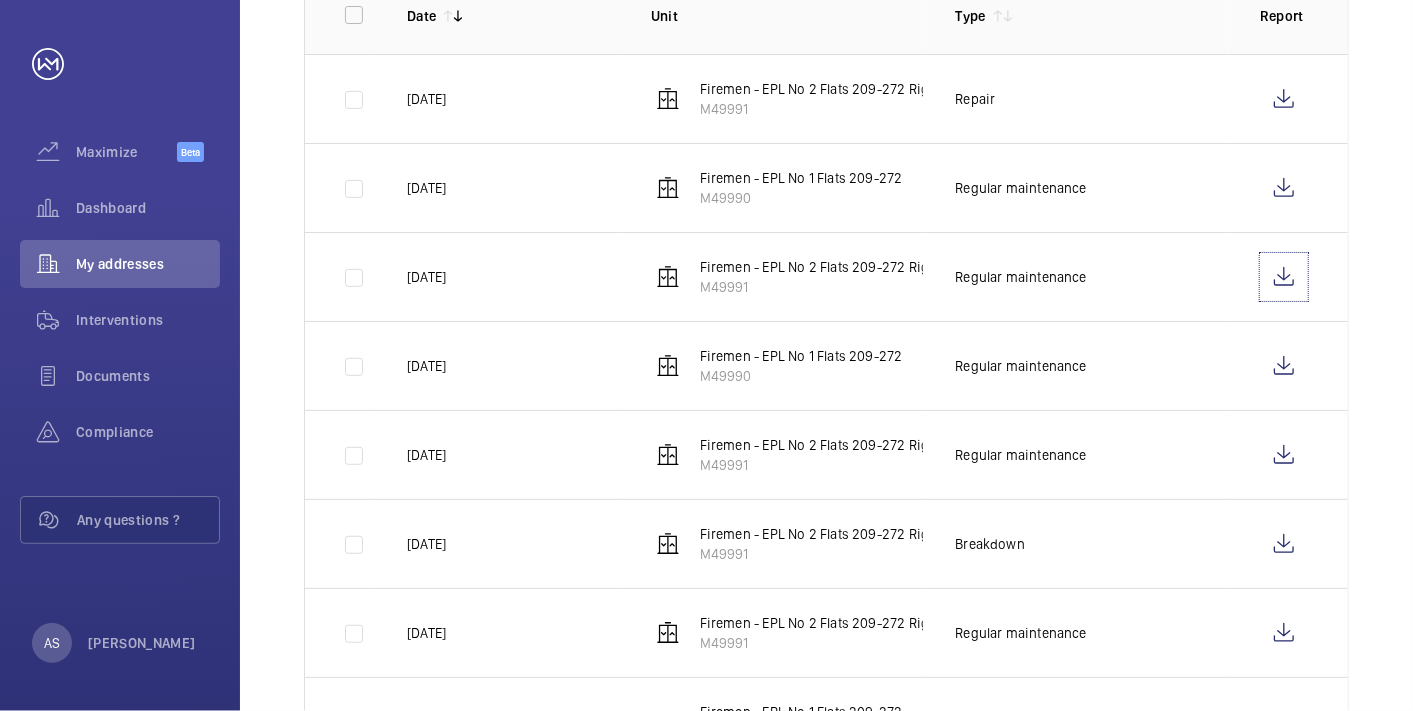 scroll, scrollTop: 444, scrollLeft: 0, axis: vertical 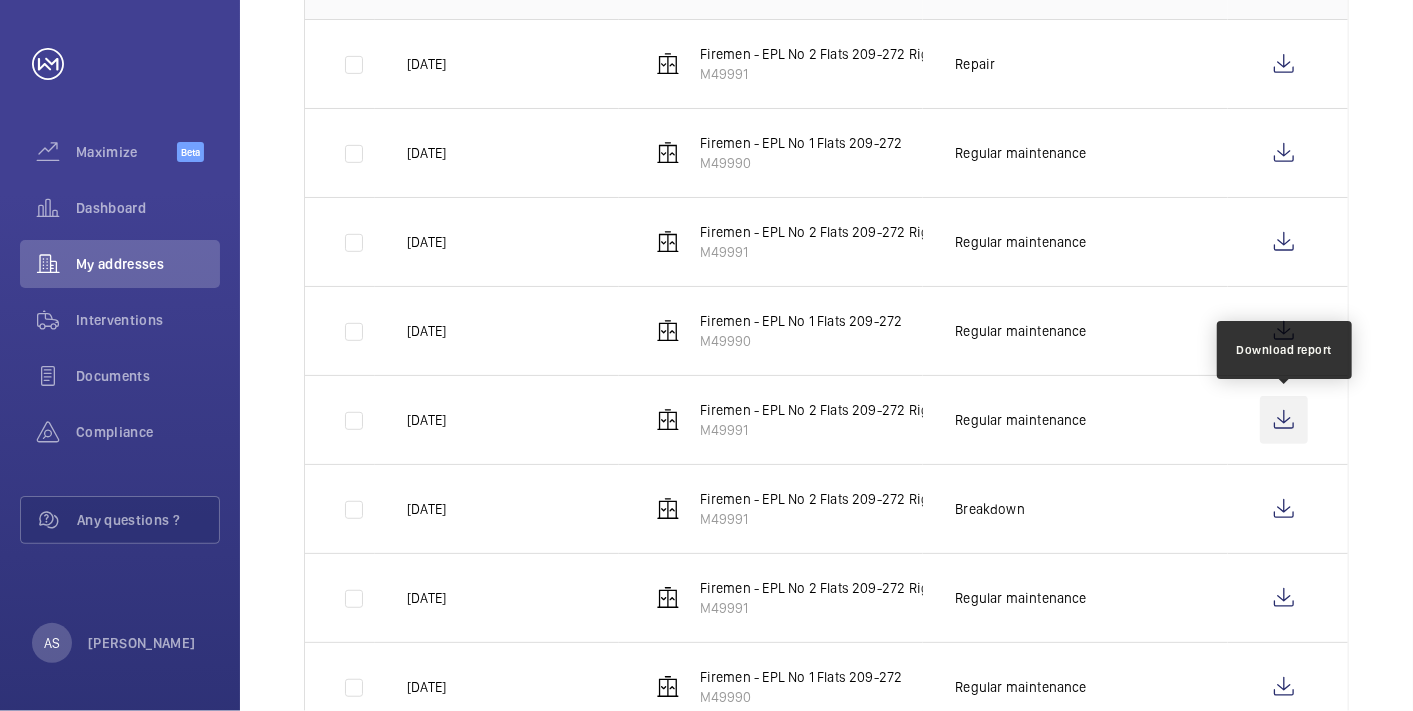 click 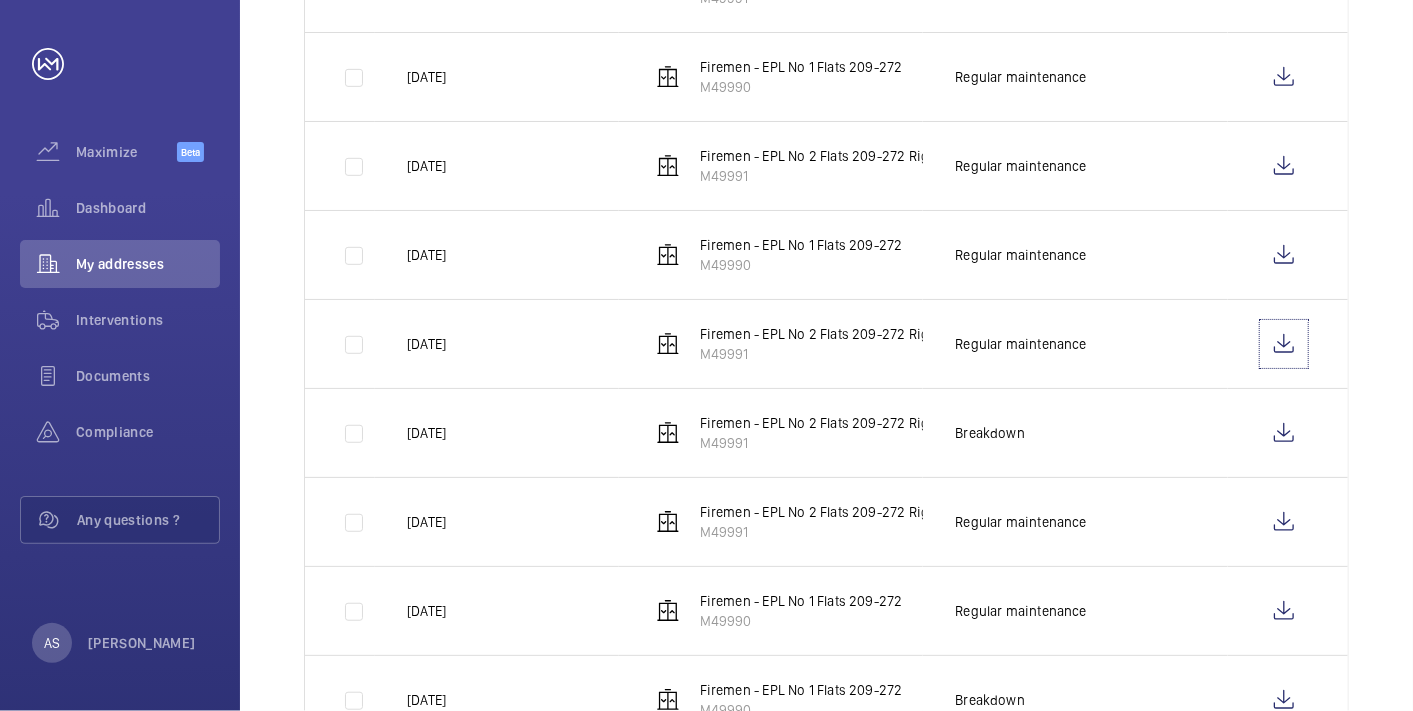 scroll, scrollTop: 555, scrollLeft: 0, axis: vertical 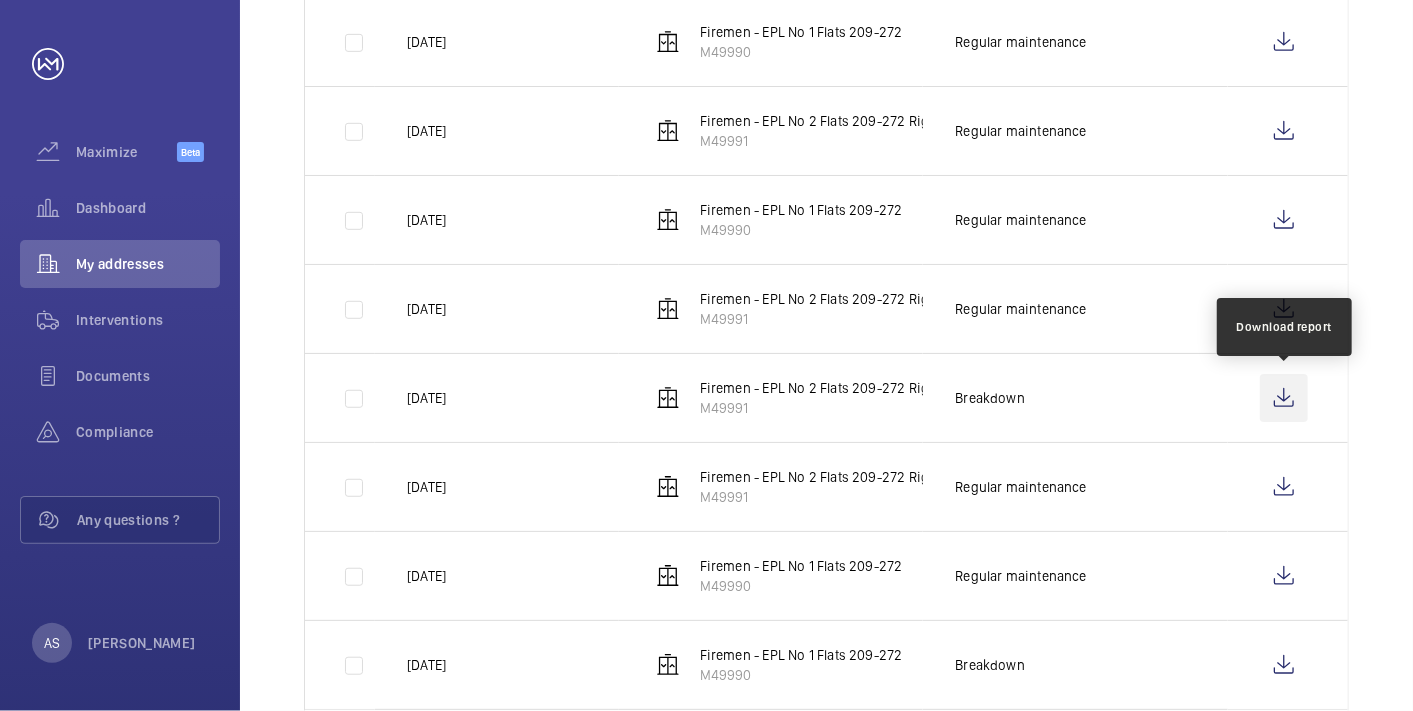 click 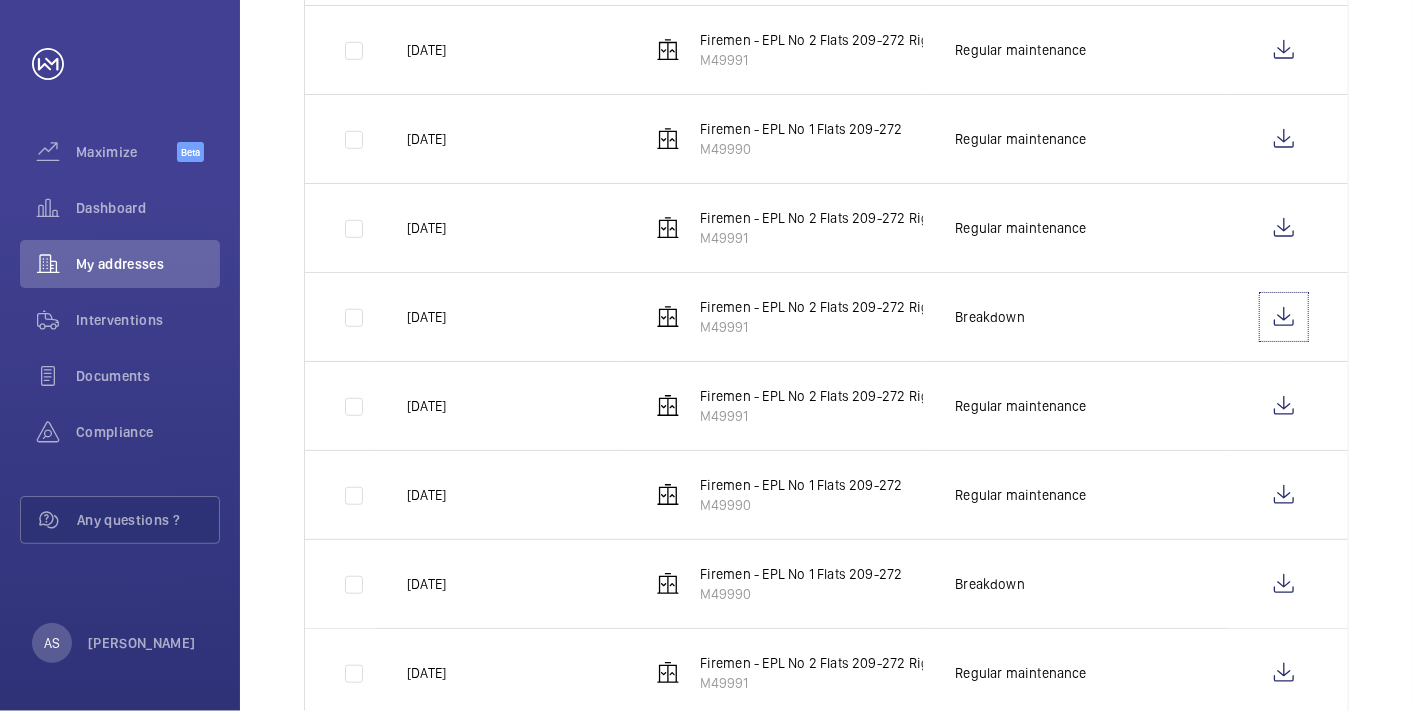 scroll, scrollTop: 666, scrollLeft: 0, axis: vertical 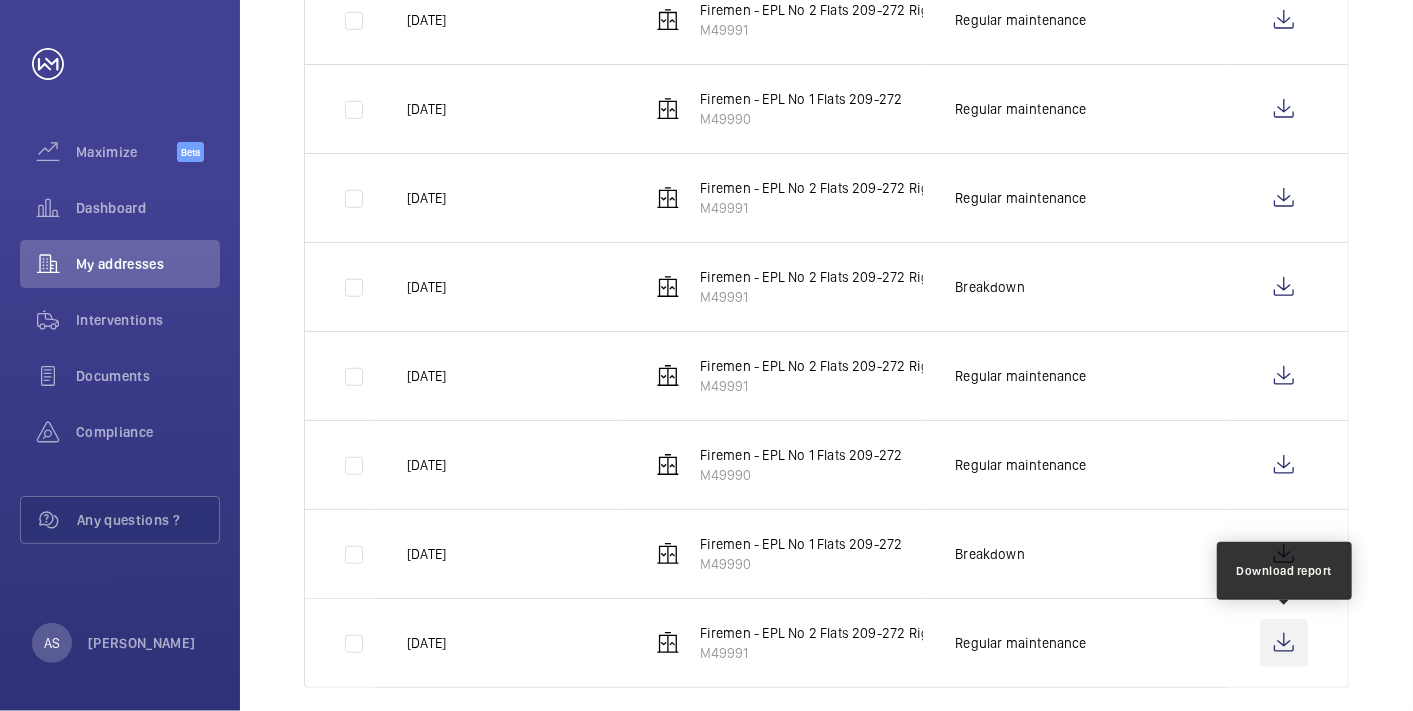 click 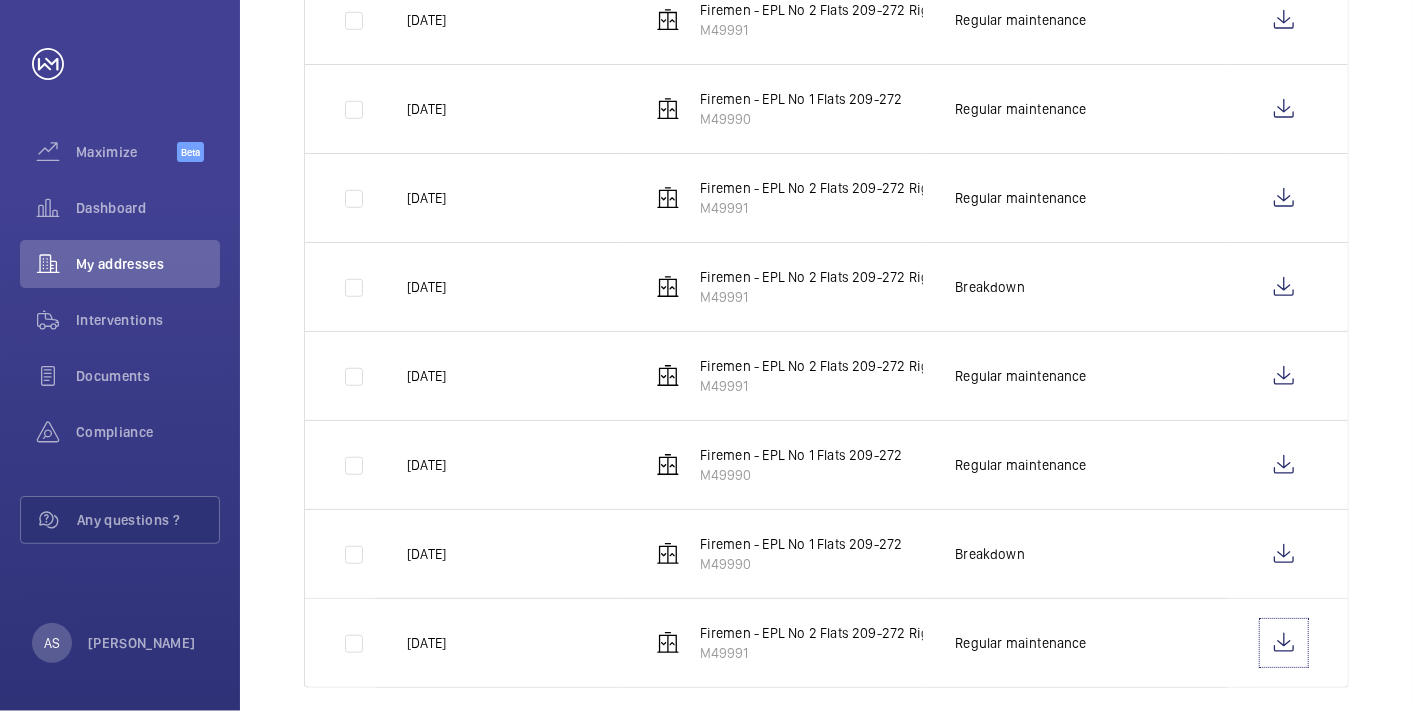 scroll, scrollTop: 666, scrollLeft: 0, axis: vertical 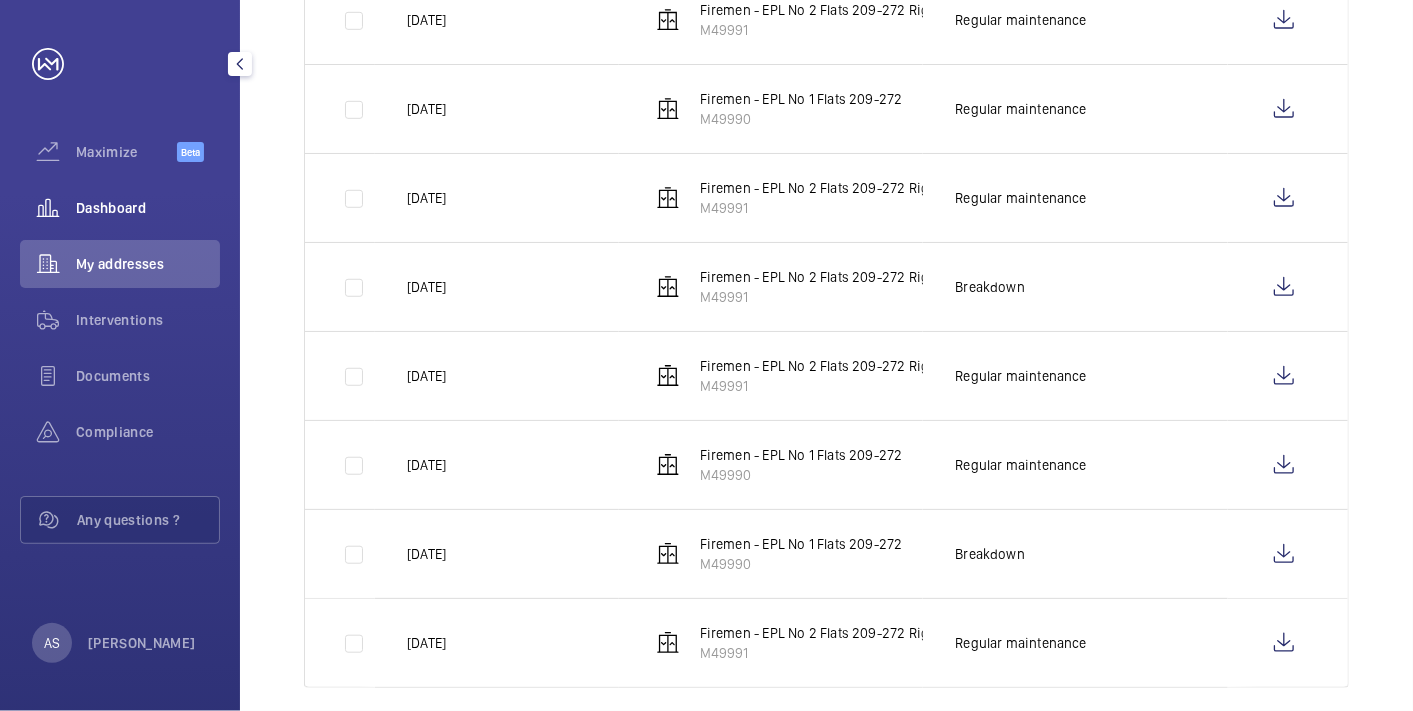 click on "Dashboard" 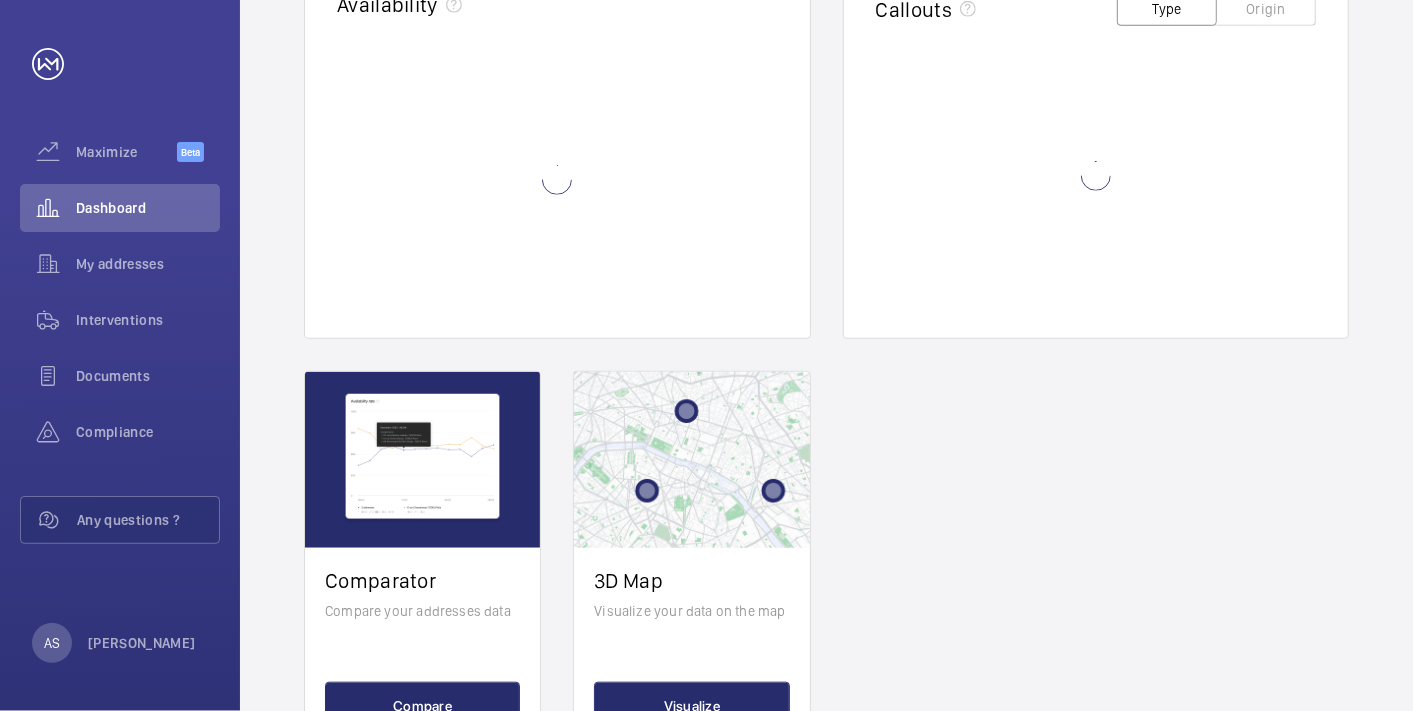 scroll, scrollTop: 0, scrollLeft: 0, axis: both 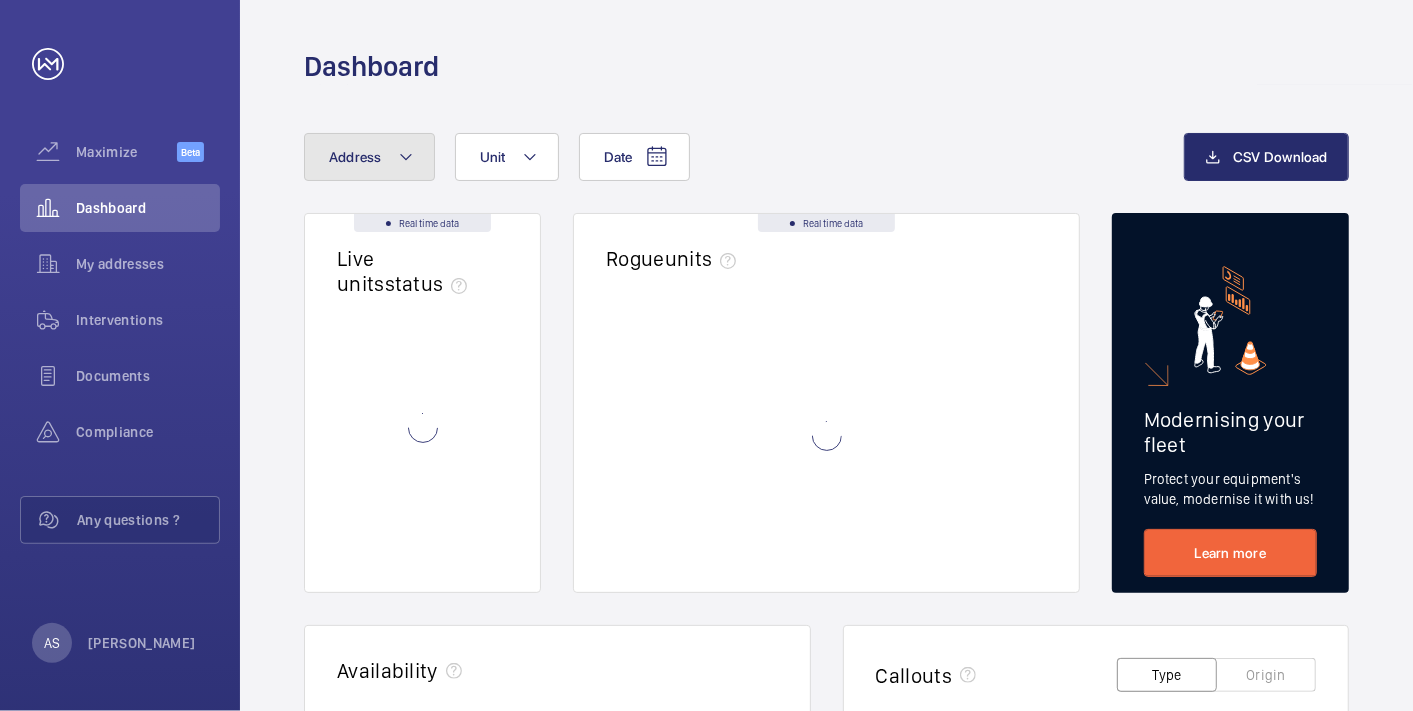 drag, startPoint x: 356, startPoint y: 155, endPoint x: 374, endPoint y: 190, distance: 39.357338 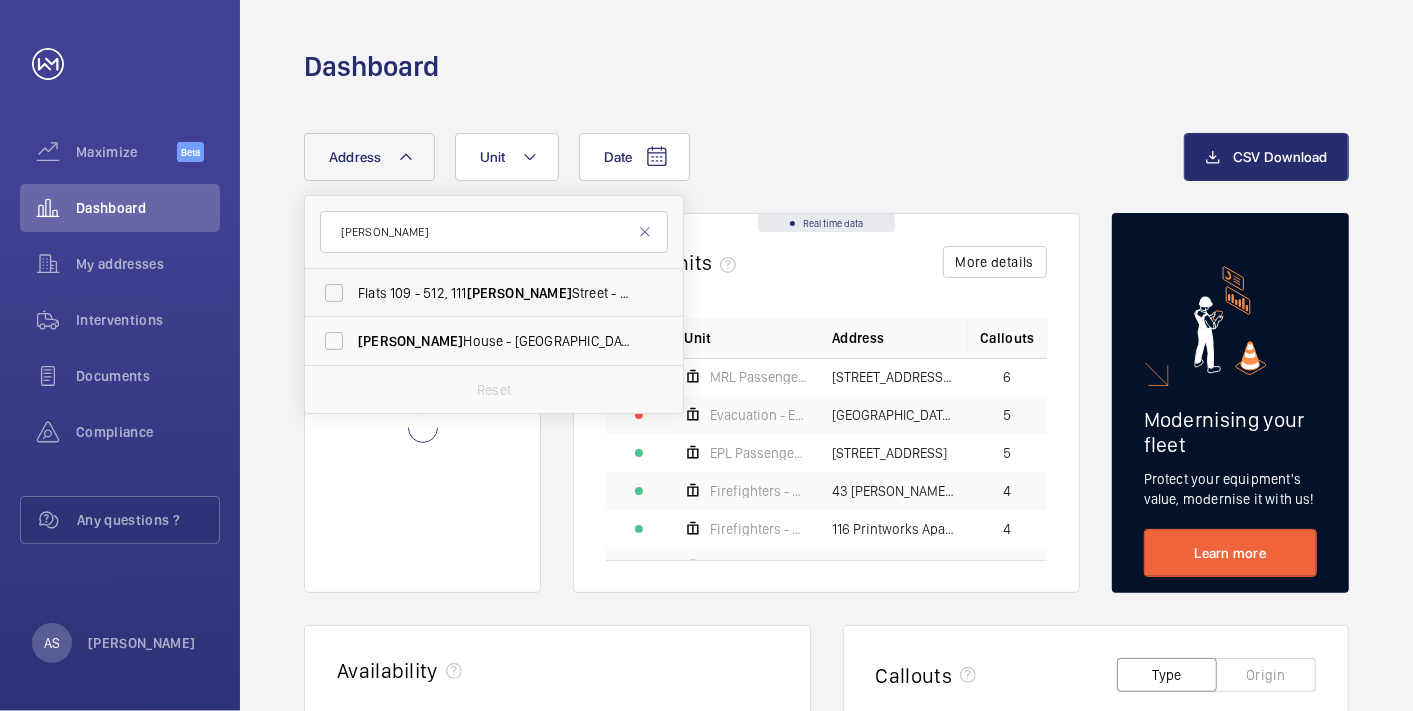 type on "[PERSON_NAME]" 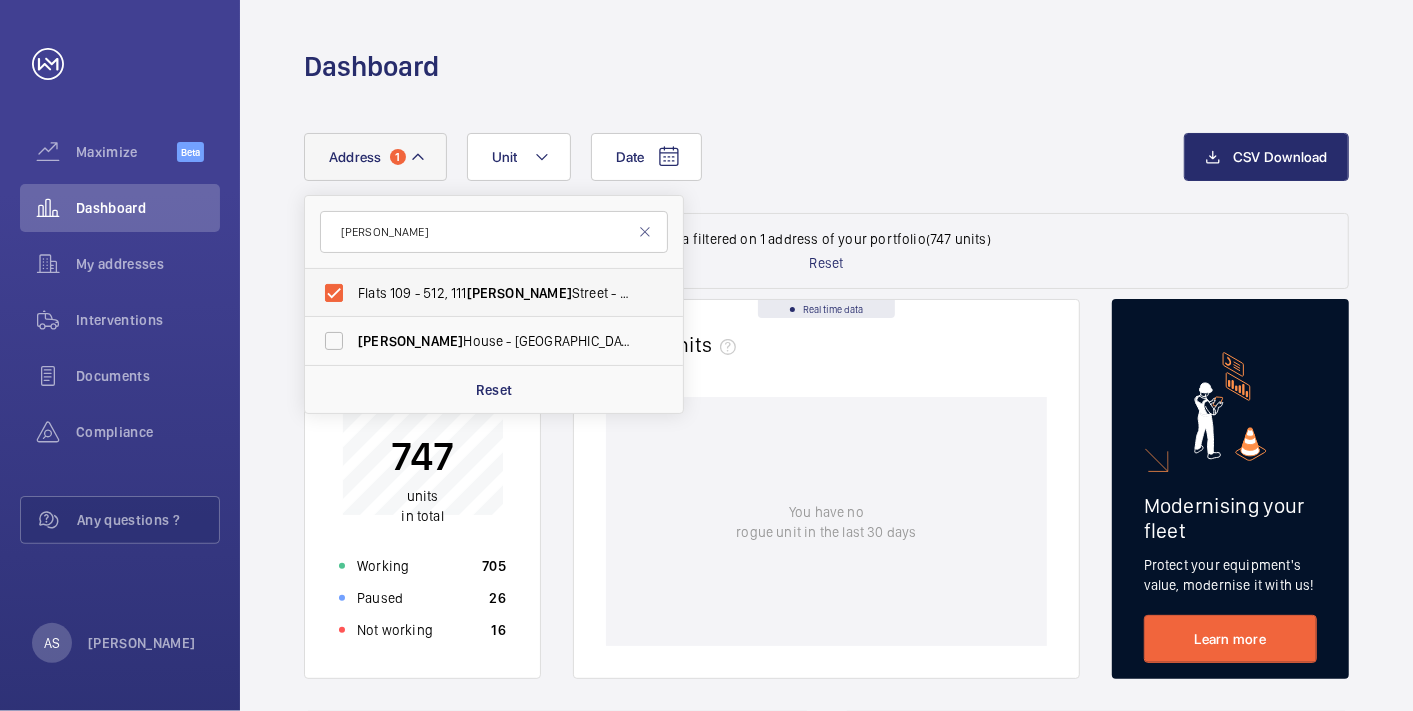 click on "[PERSON_NAME]" at bounding box center [519, 293] 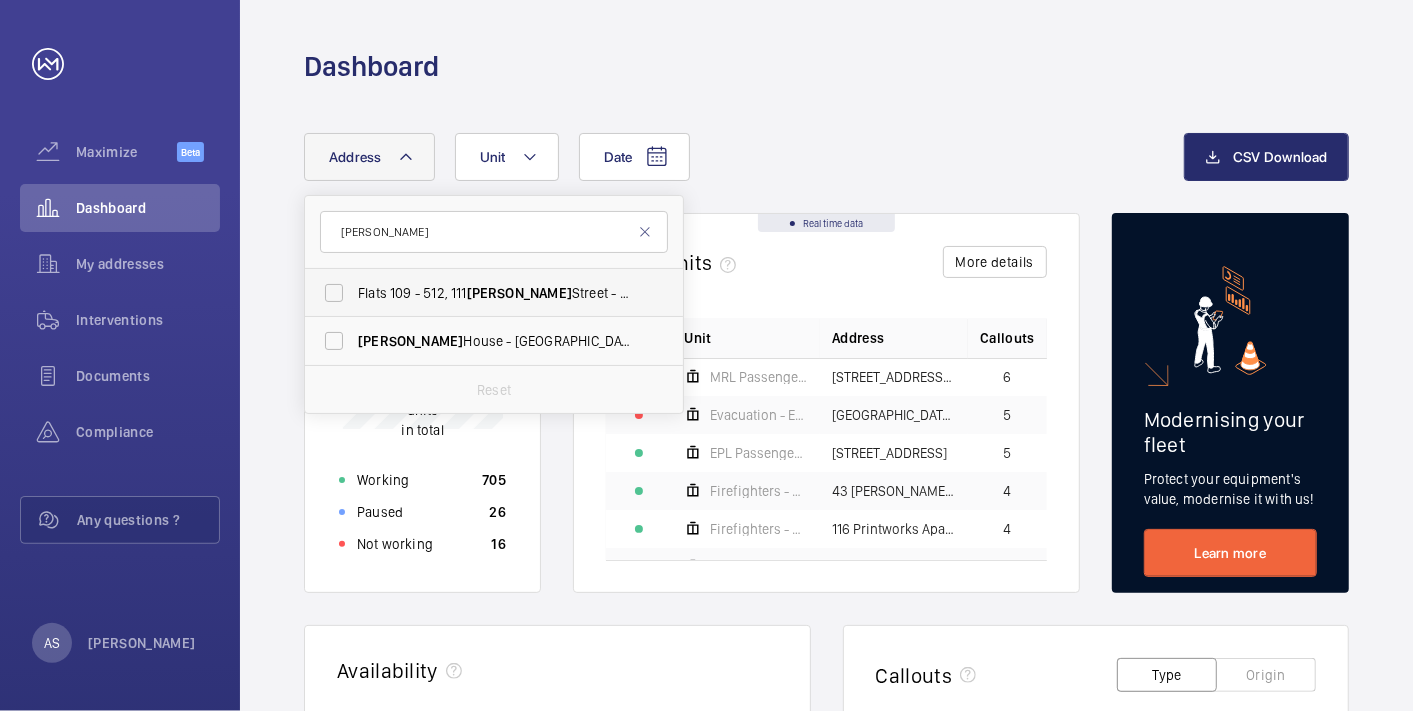 click on "[PERSON_NAME]" at bounding box center (519, 293) 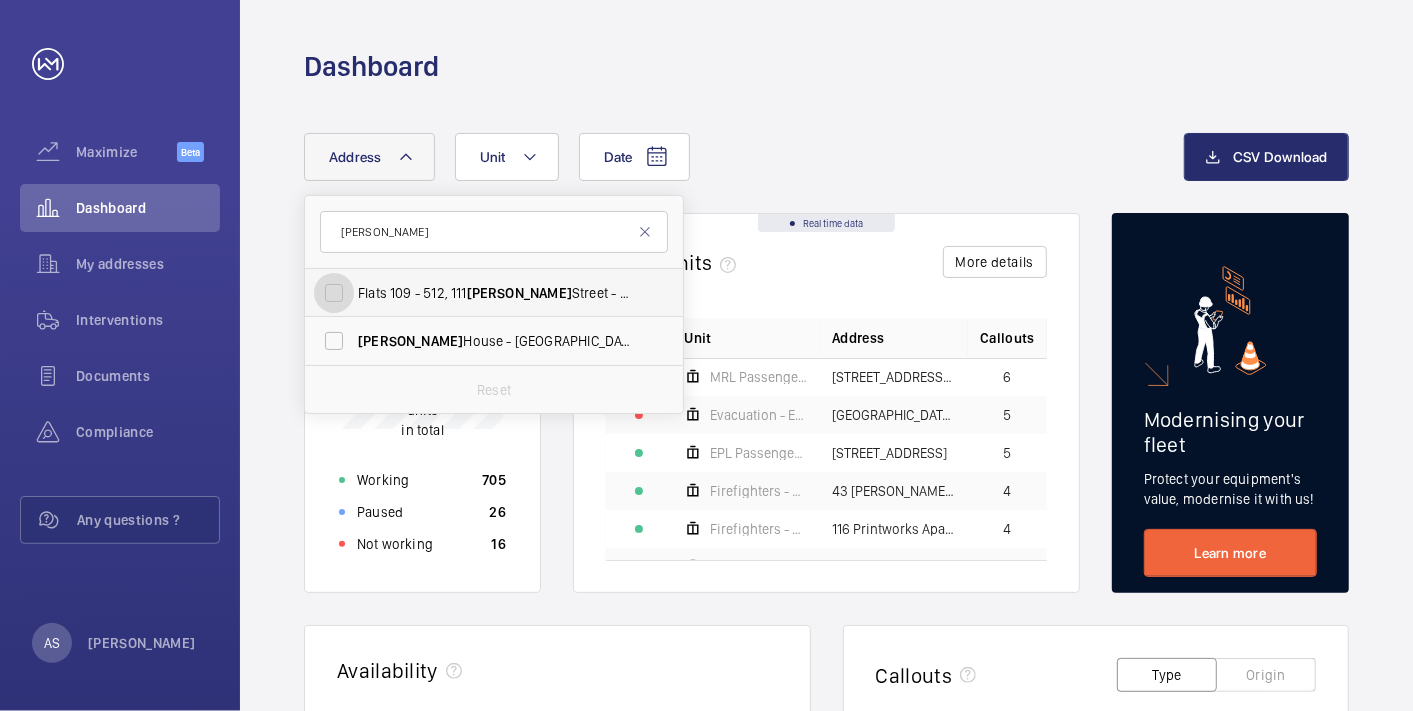 click on "Flats [STREET_ADDRESS][PERSON_NAME][PERSON_NAME]" at bounding box center [334, 293] 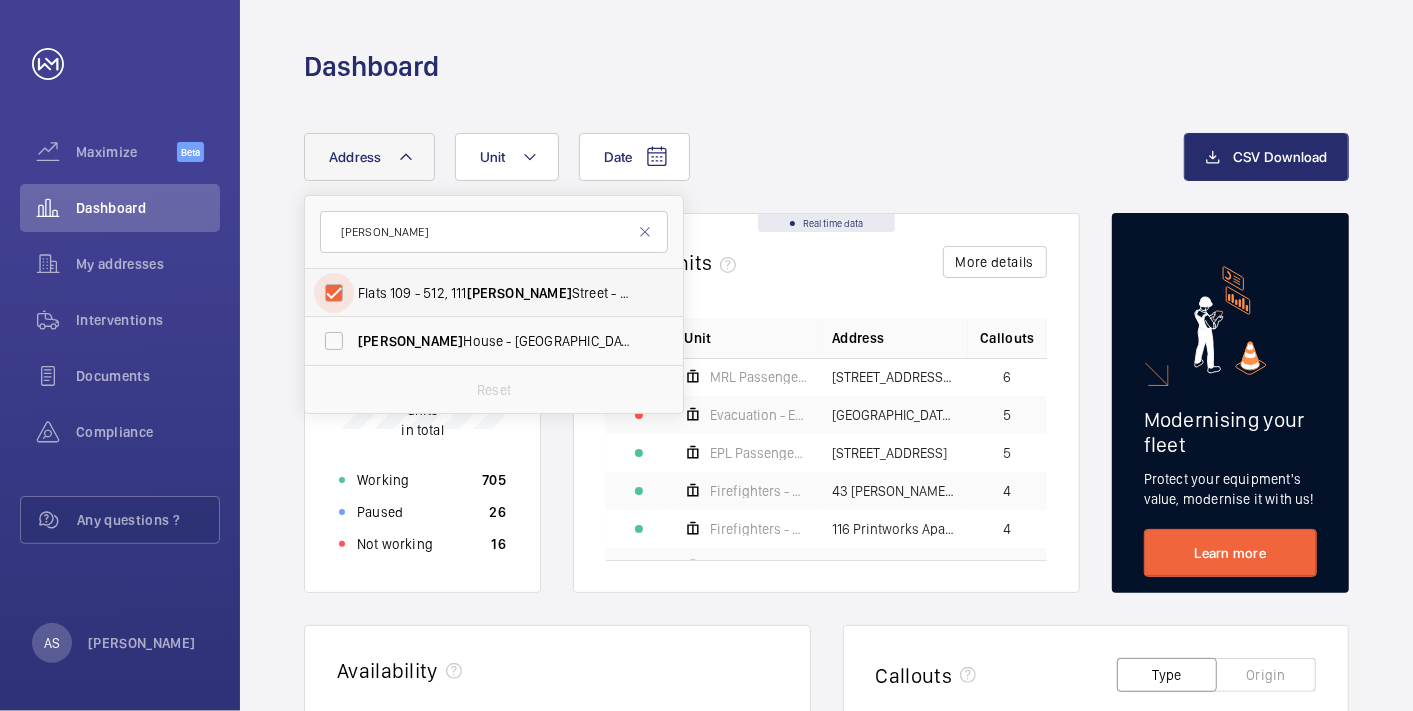 checkbox on "true" 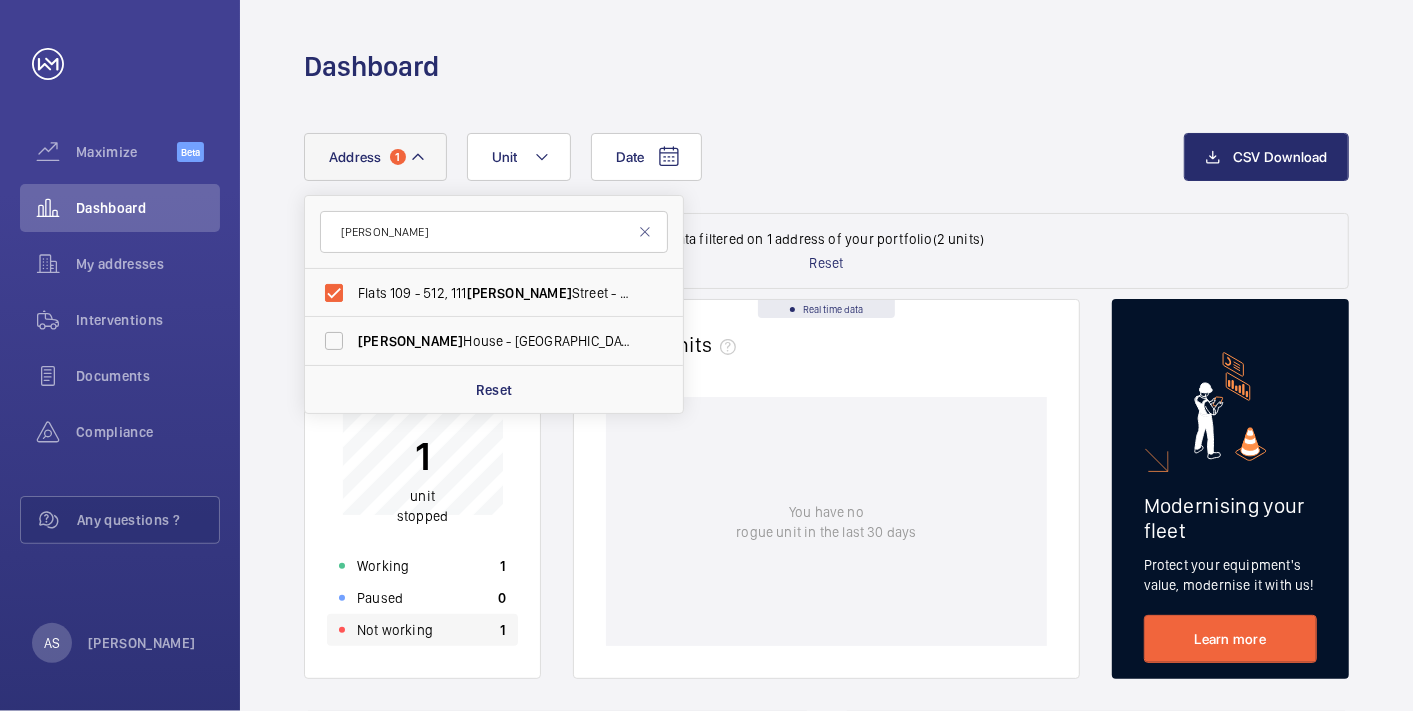click on "Not working 1" 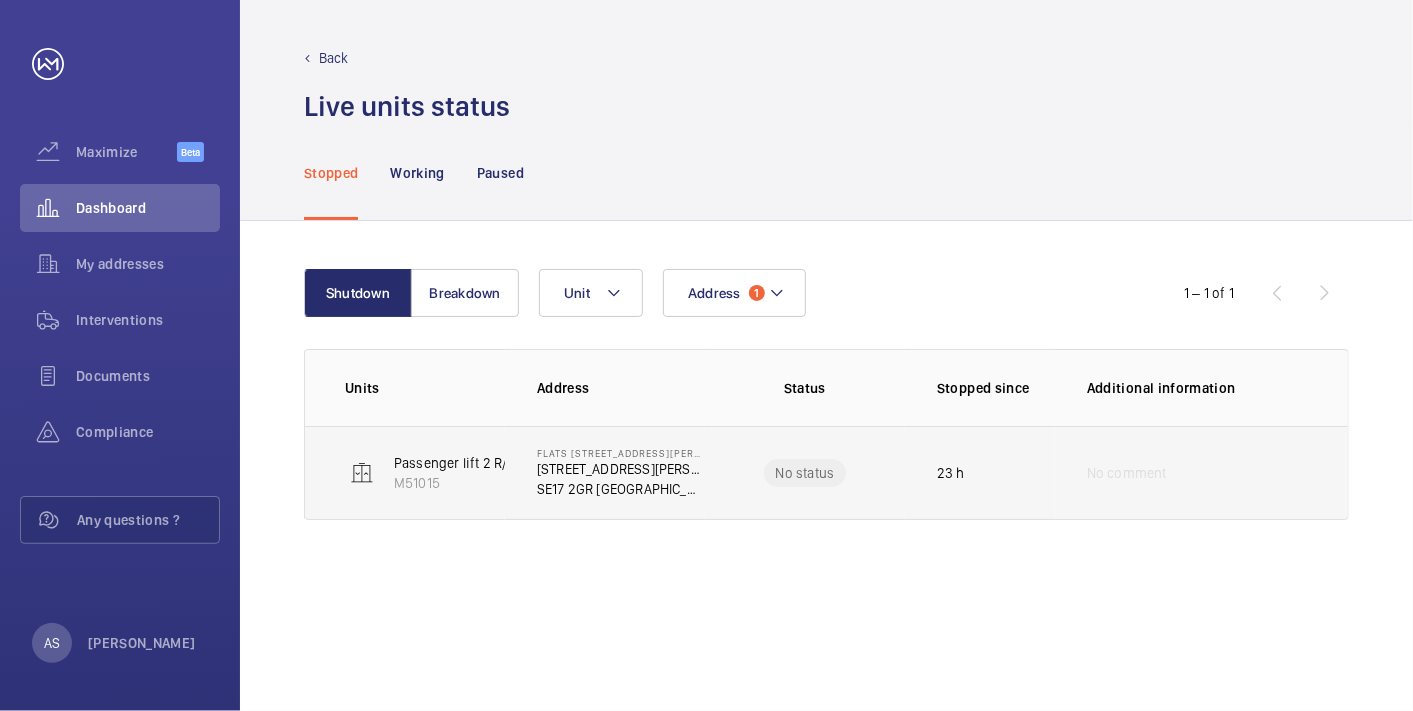 click on "[STREET_ADDRESS][PERSON_NAME]" 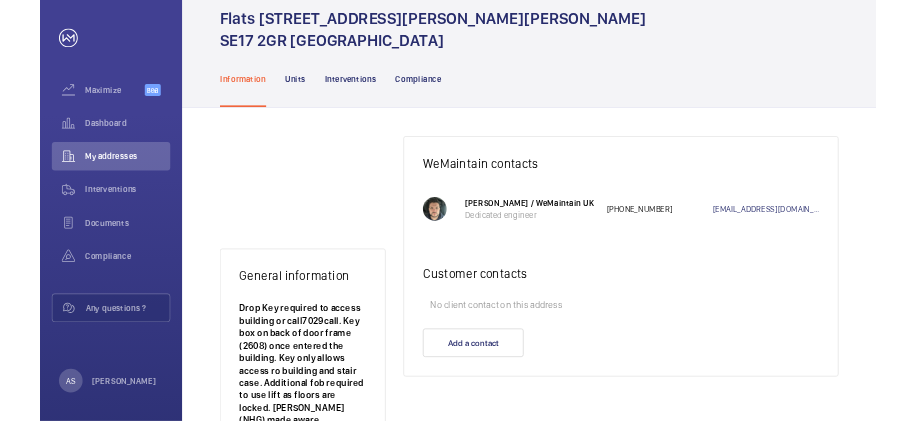 scroll, scrollTop: 111, scrollLeft: 0, axis: vertical 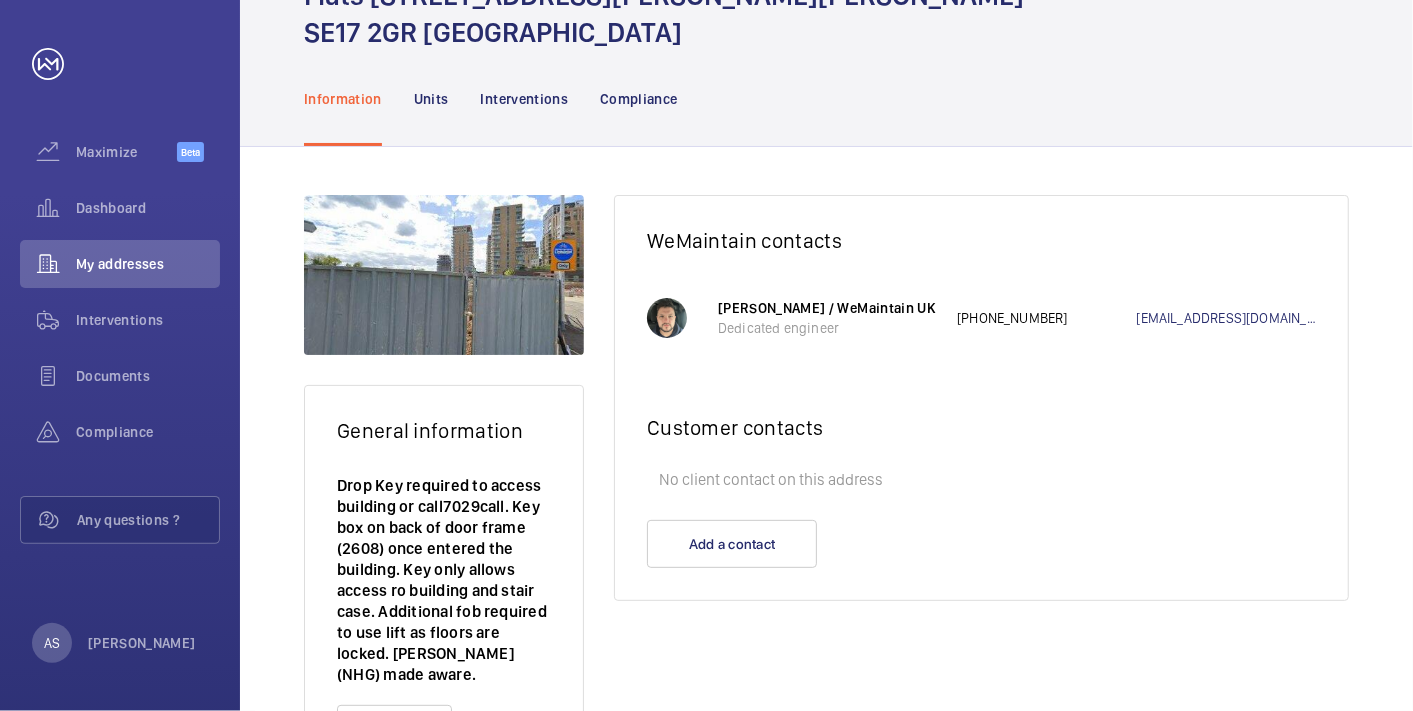 click on "General information" 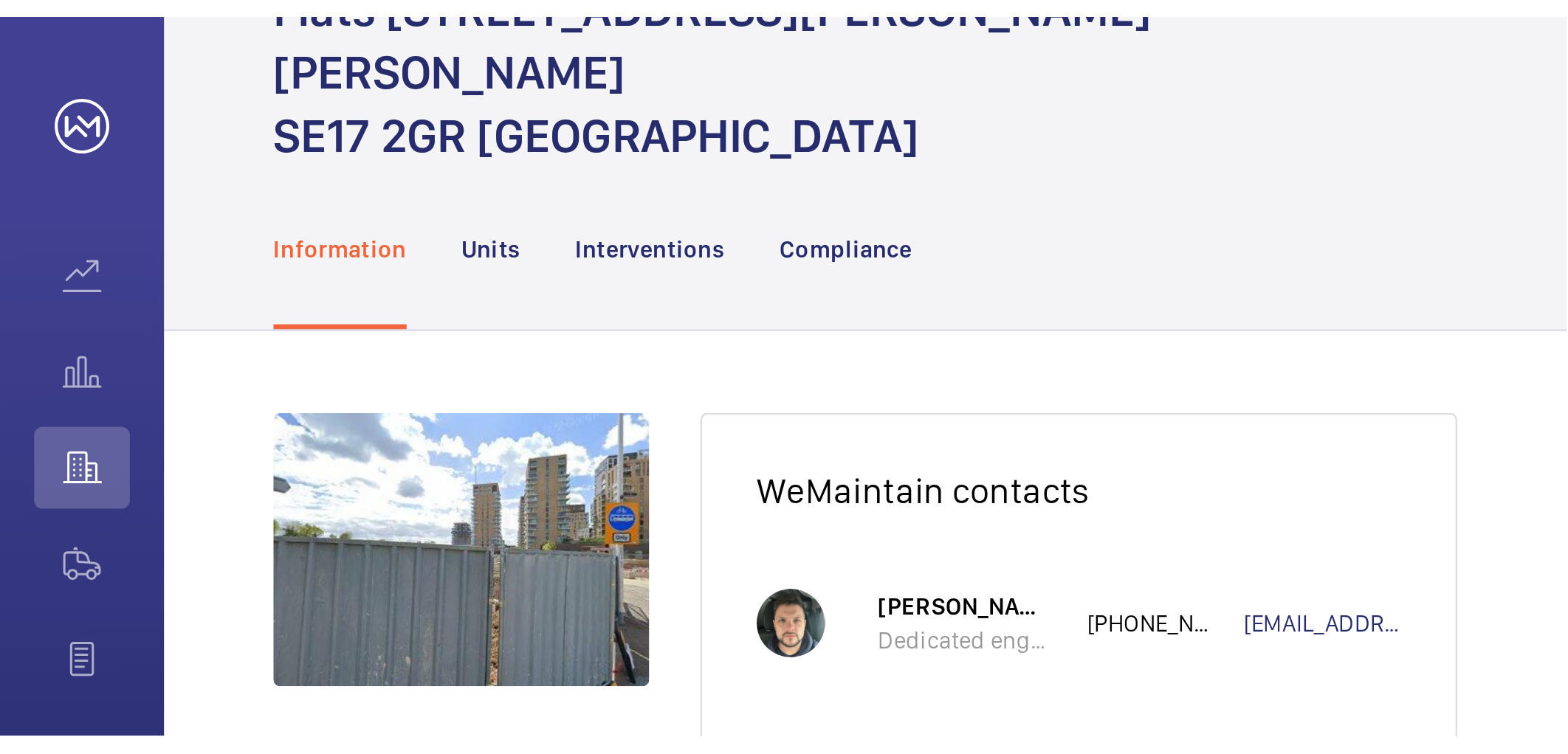 scroll, scrollTop: 0, scrollLeft: 0, axis: both 